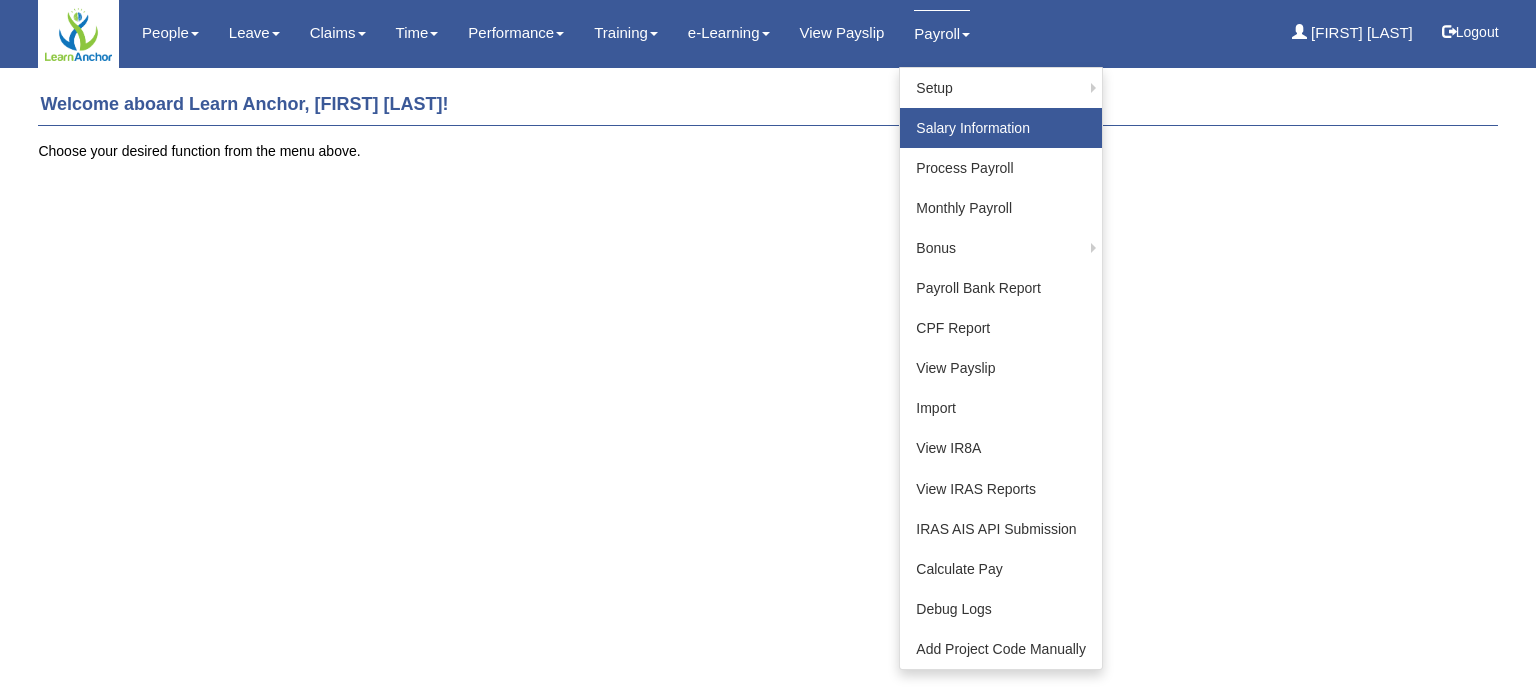 scroll, scrollTop: 0, scrollLeft: 0, axis: both 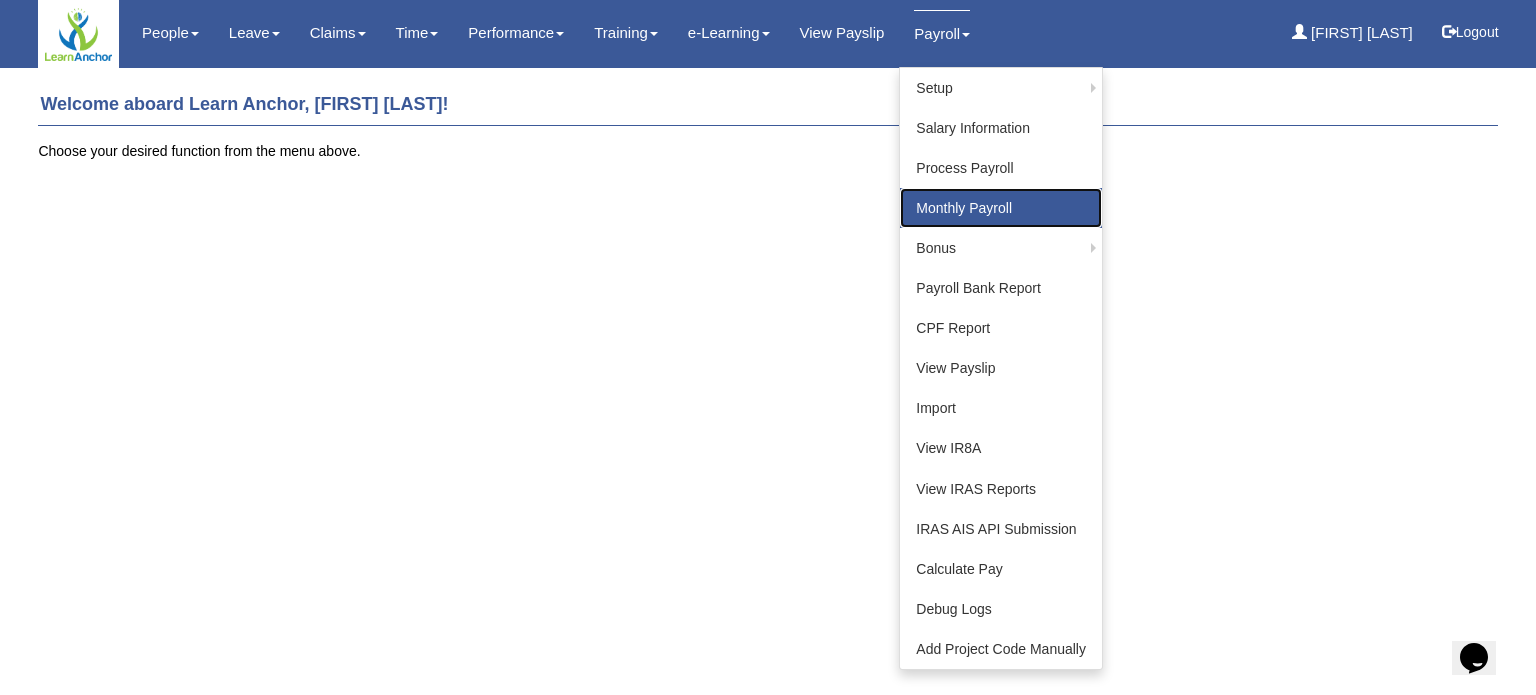click on "Monthly Payroll" at bounding box center (1001, 208) 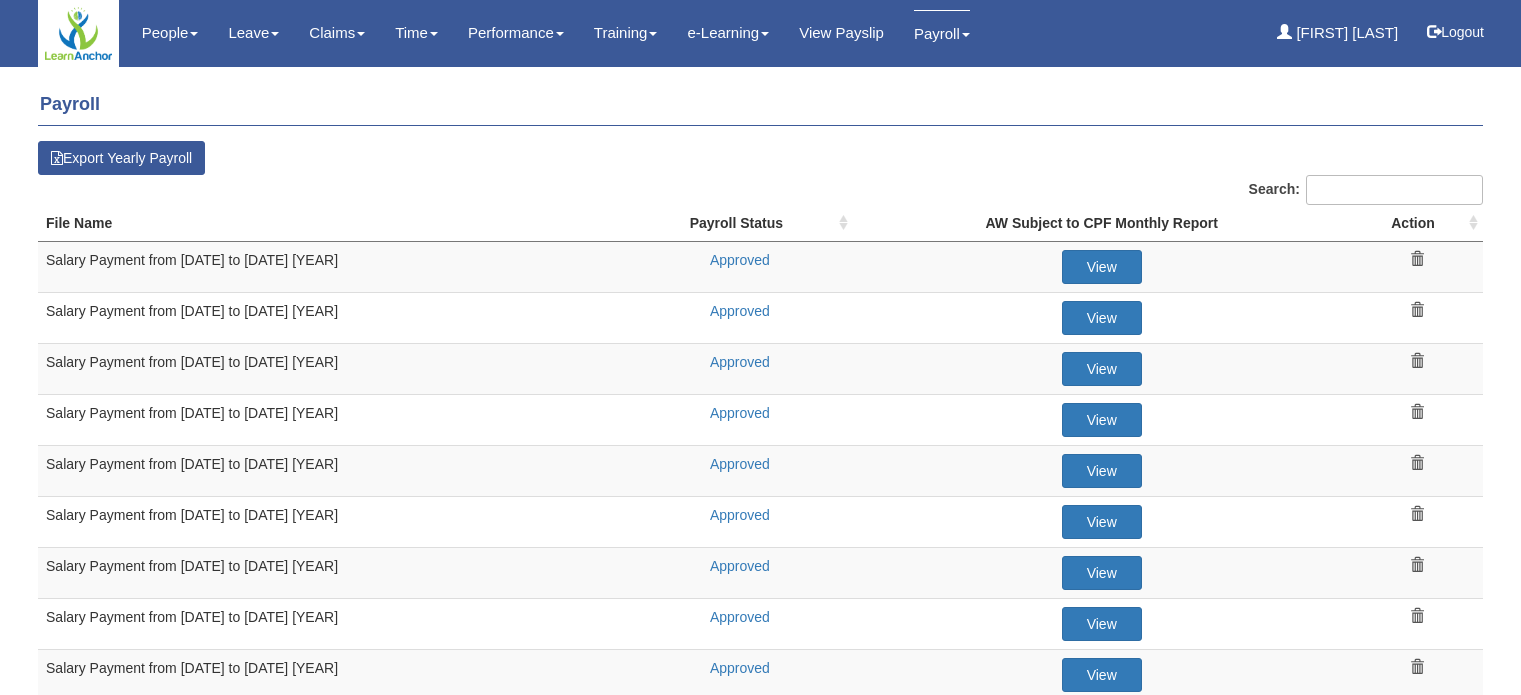 scroll, scrollTop: 0, scrollLeft: 0, axis: both 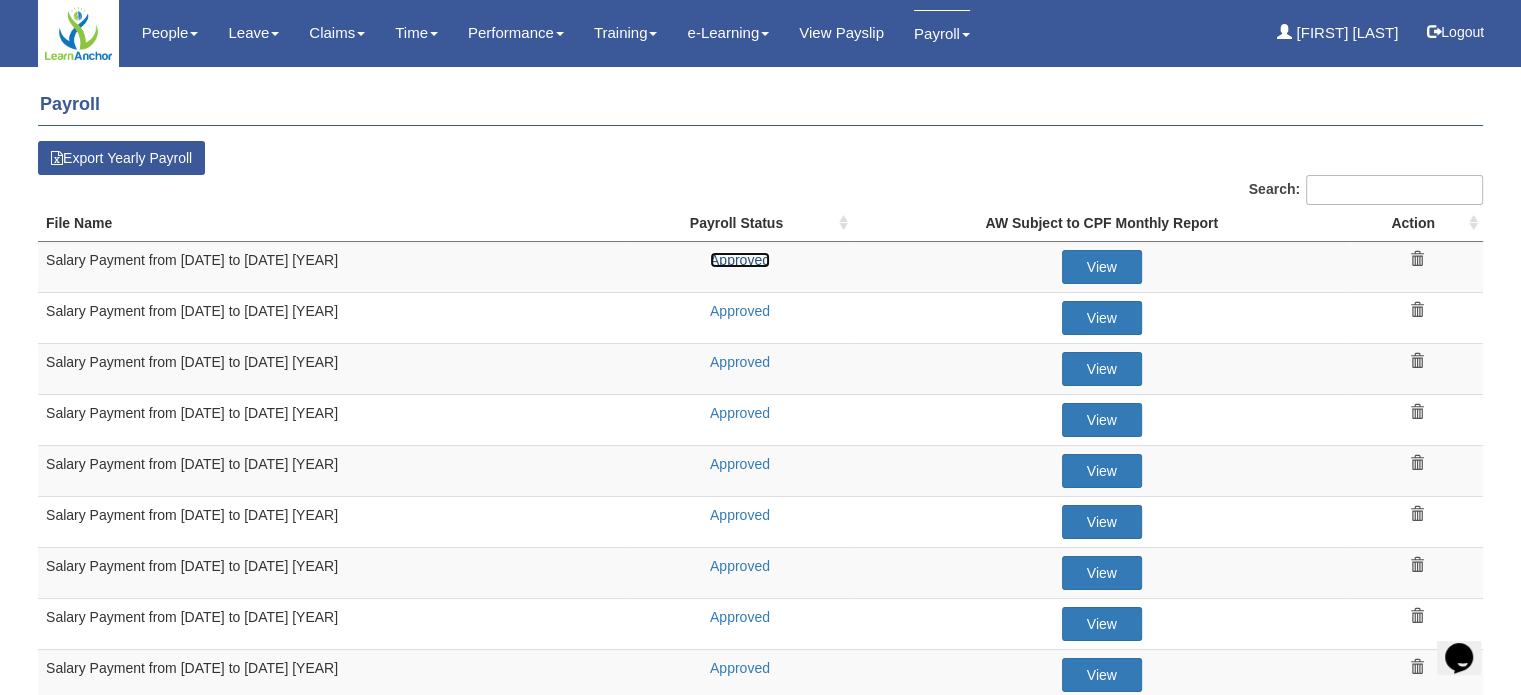 click on "Approved" at bounding box center (740, 260) 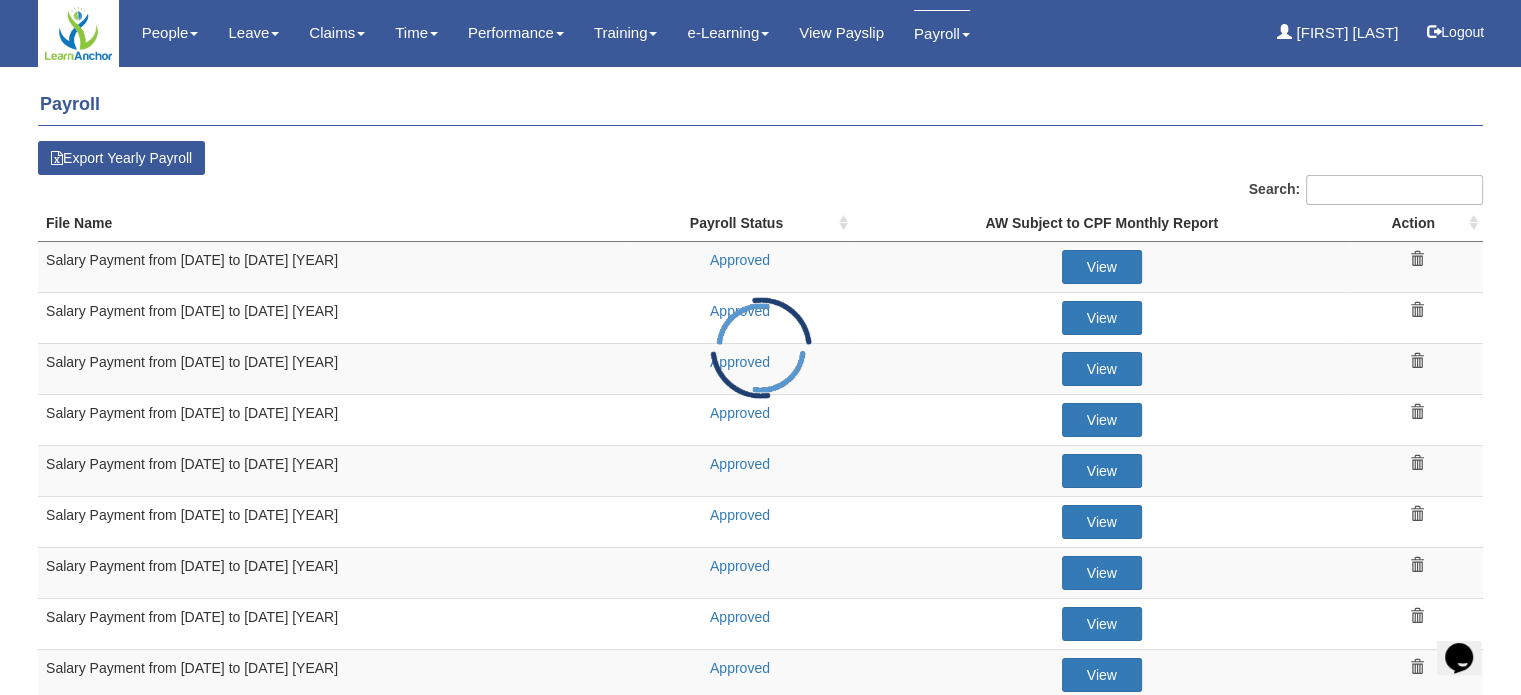 click on "Payroll" at bounding box center [760, 105] 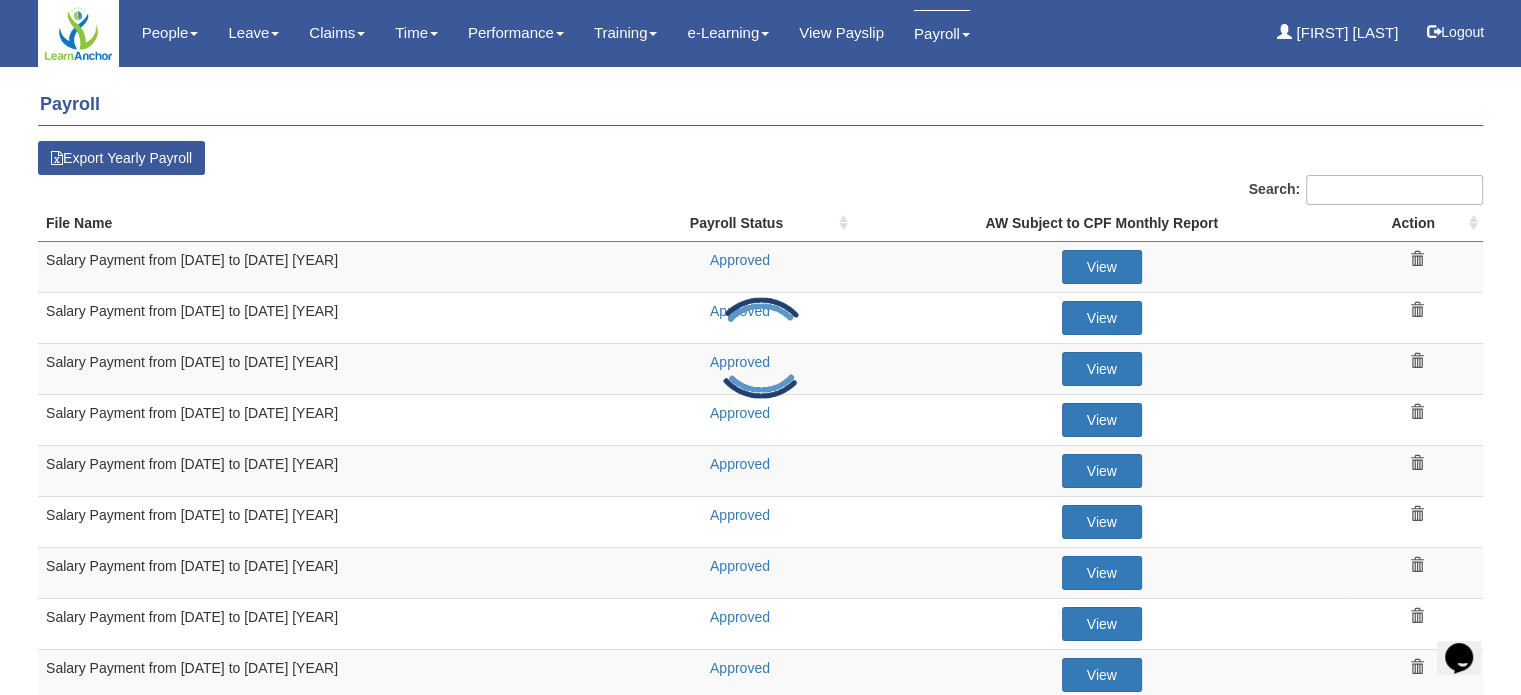 click on "Payroll" at bounding box center [760, 105] 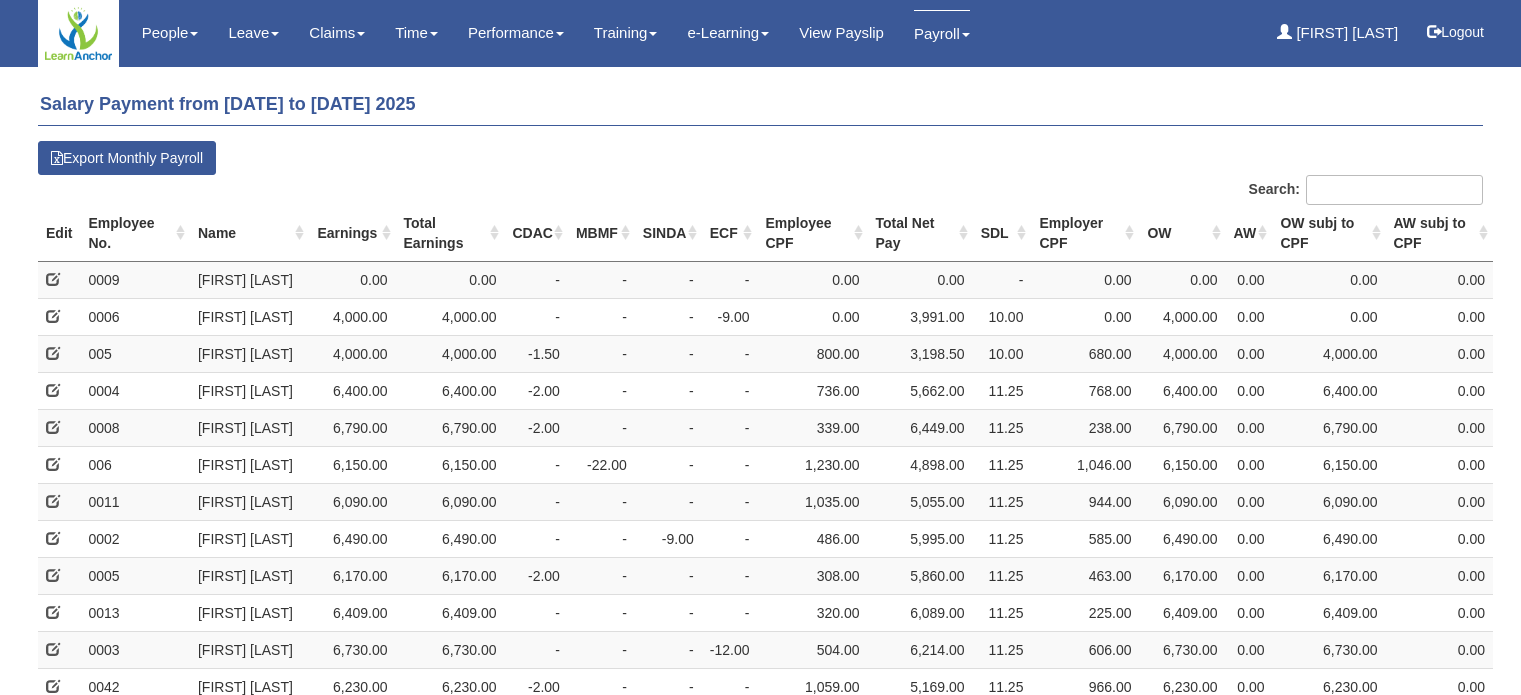 scroll, scrollTop: 0, scrollLeft: 0, axis: both 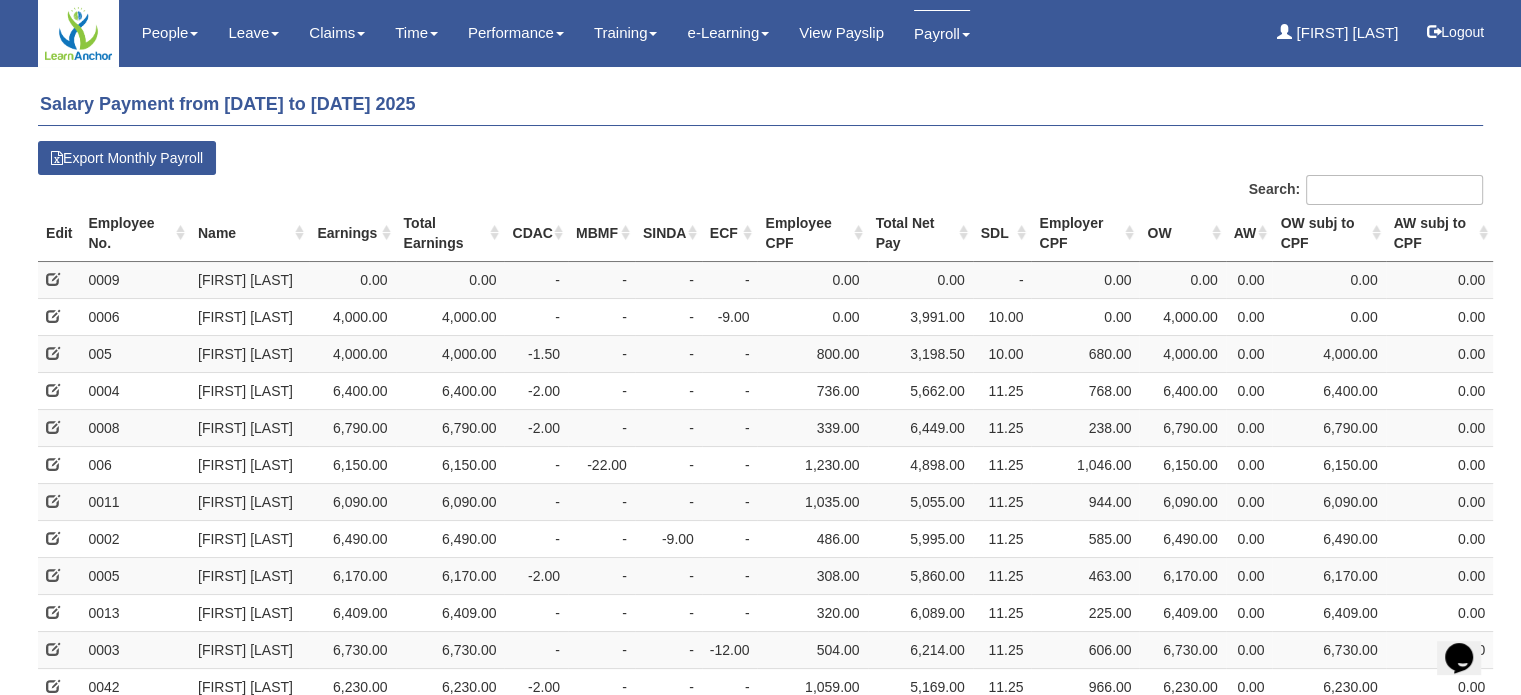 click on "Edit
NRIC/FIN/Work Permit No.
Date of Birth
Work Pass Type
CPF Status
Other Statutory Deduction
Employee No.
Name
Earnings
Total Earnings
CDAC
MBMF
SINDA
ECF
Employee CPF
Total Net Pay
SDL
Employer CPF
OW
AW" at bounding box center (760, 701) 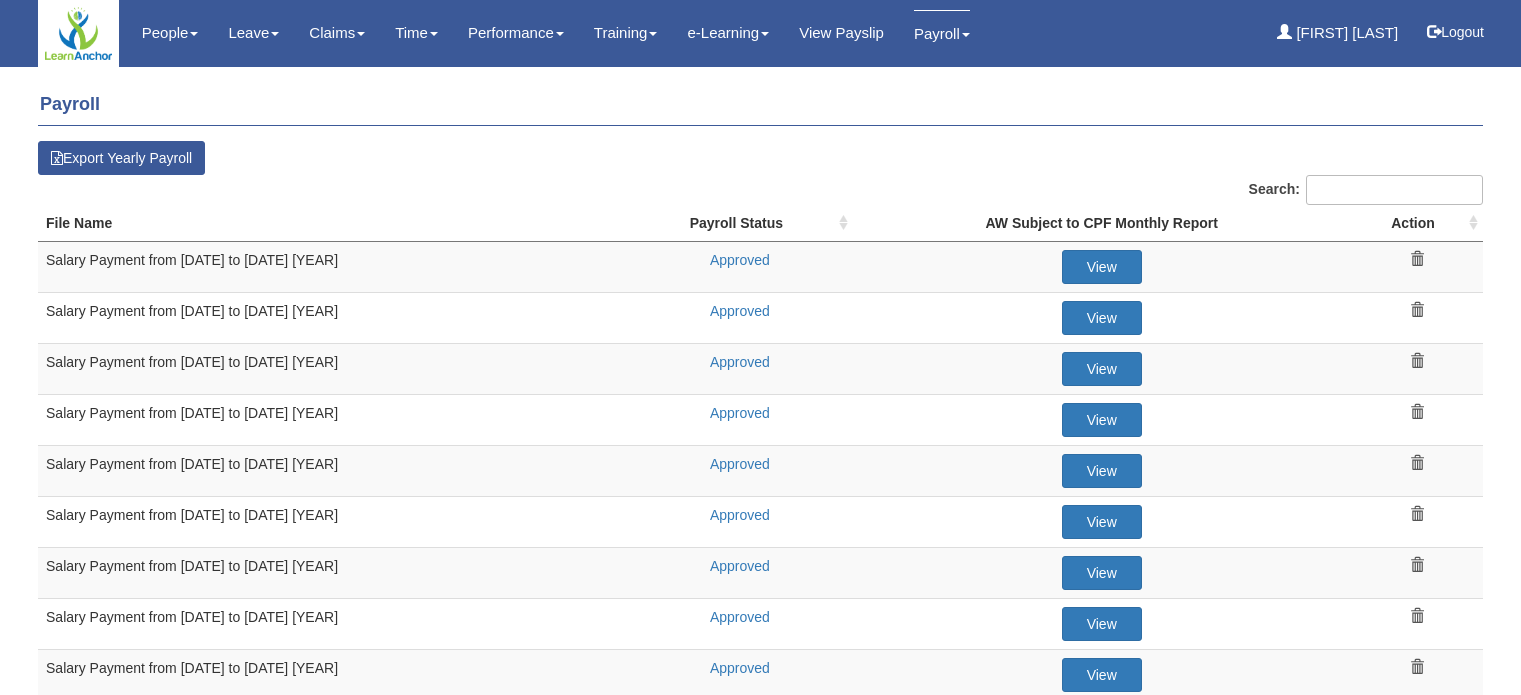 scroll, scrollTop: 0, scrollLeft: 0, axis: both 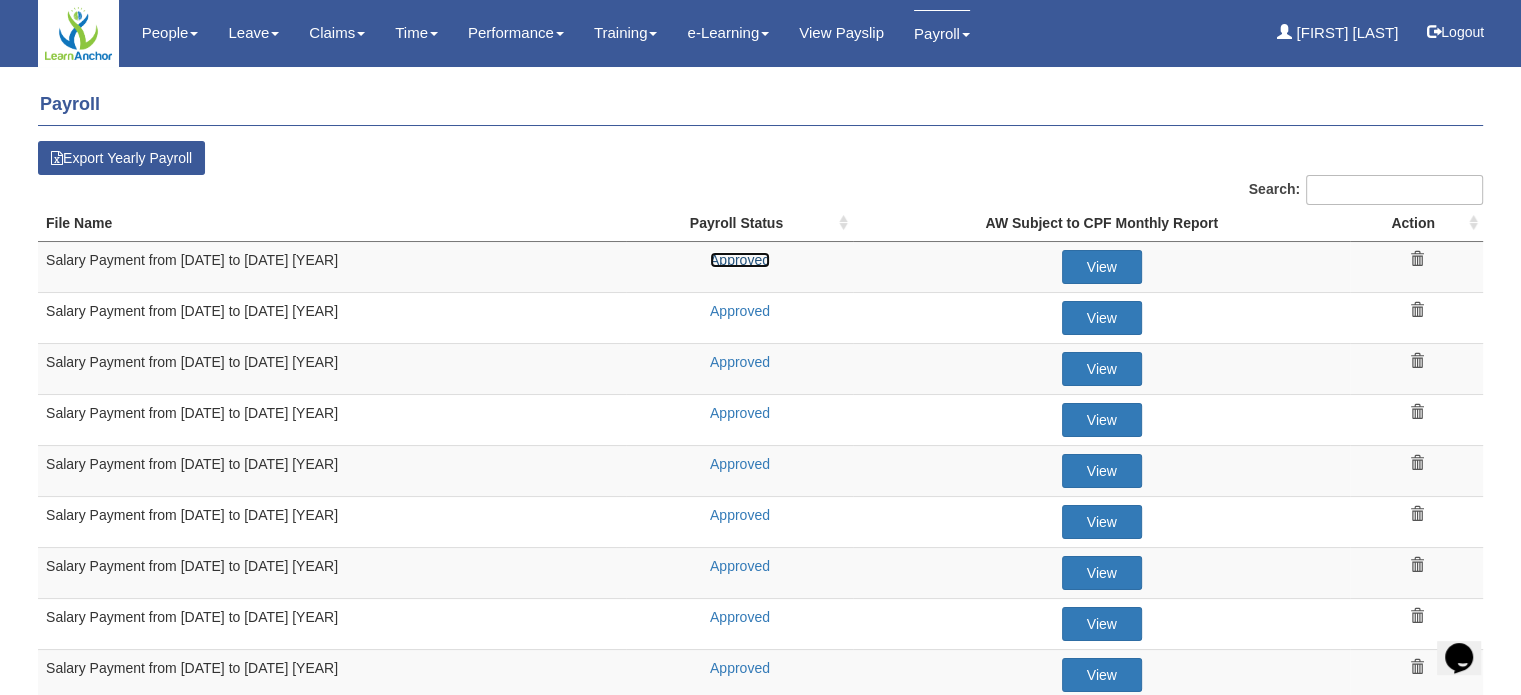 click on "Approved" at bounding box center [740, 260] 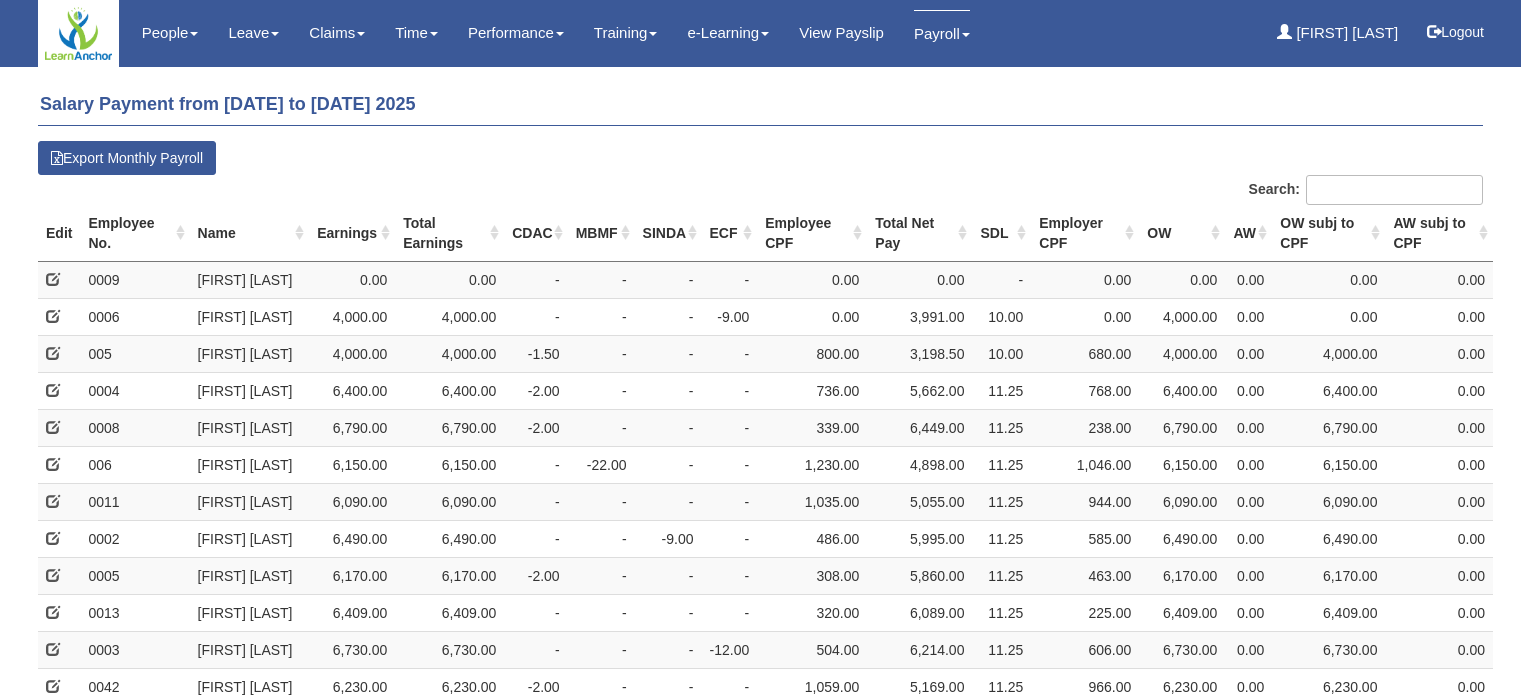 scroll, scrollTop: 0, scrollLeft: 0, axis: both 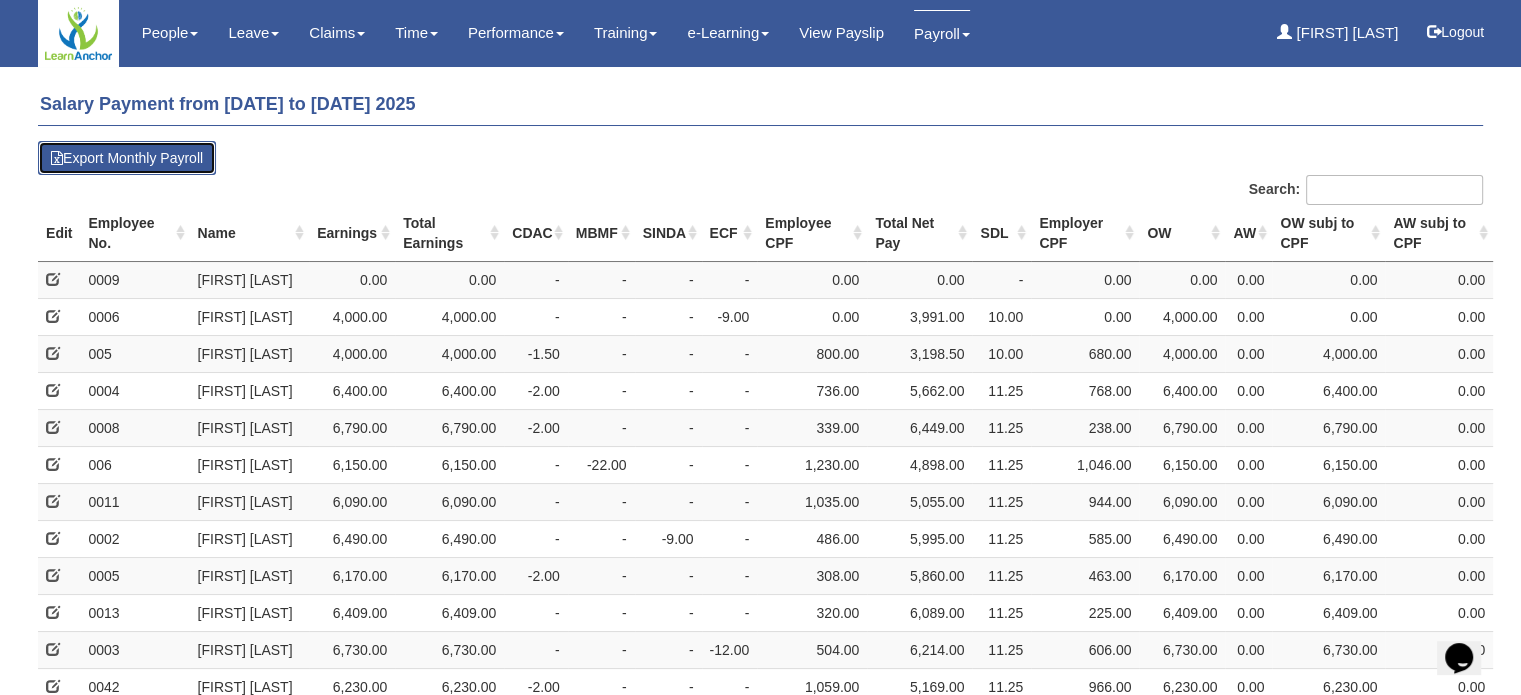 click on "Export Monthly Payroll" at bounding box center [127, 158] 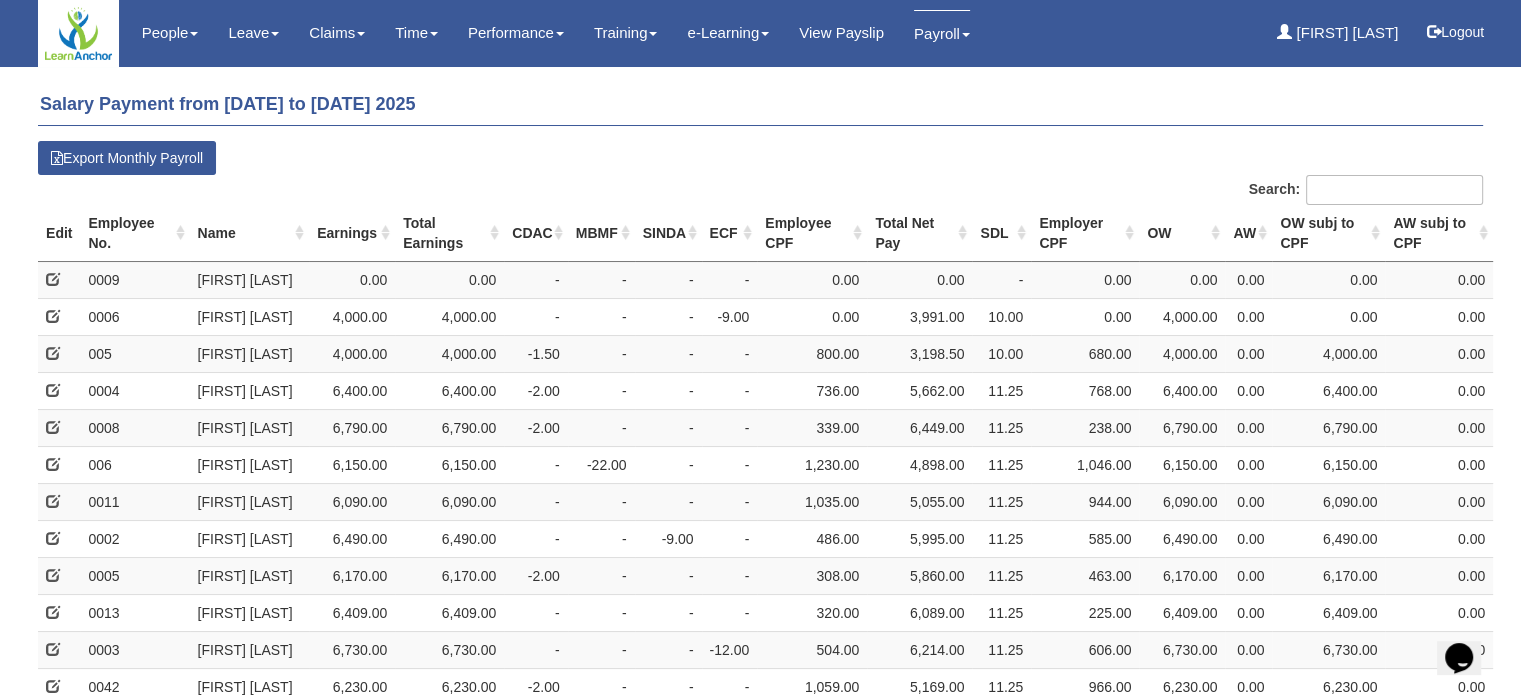 click on "Salary Payment from 01 Jun to 30 Jun 2025
Export Monthly Payroll
Search:
Edit
NRIC/FIN/Work Permit No.
Date of Birth
Work Pass Type
CPF Status
Other Statutory Deduction
Employee No.
Name
Earnings
Total Earnings
CDAC
MBMF
SINDA
ECF
Employee CPF
Total Net Pay
SDL
Employer CPF
0.00" at bounding box center [760, 671] 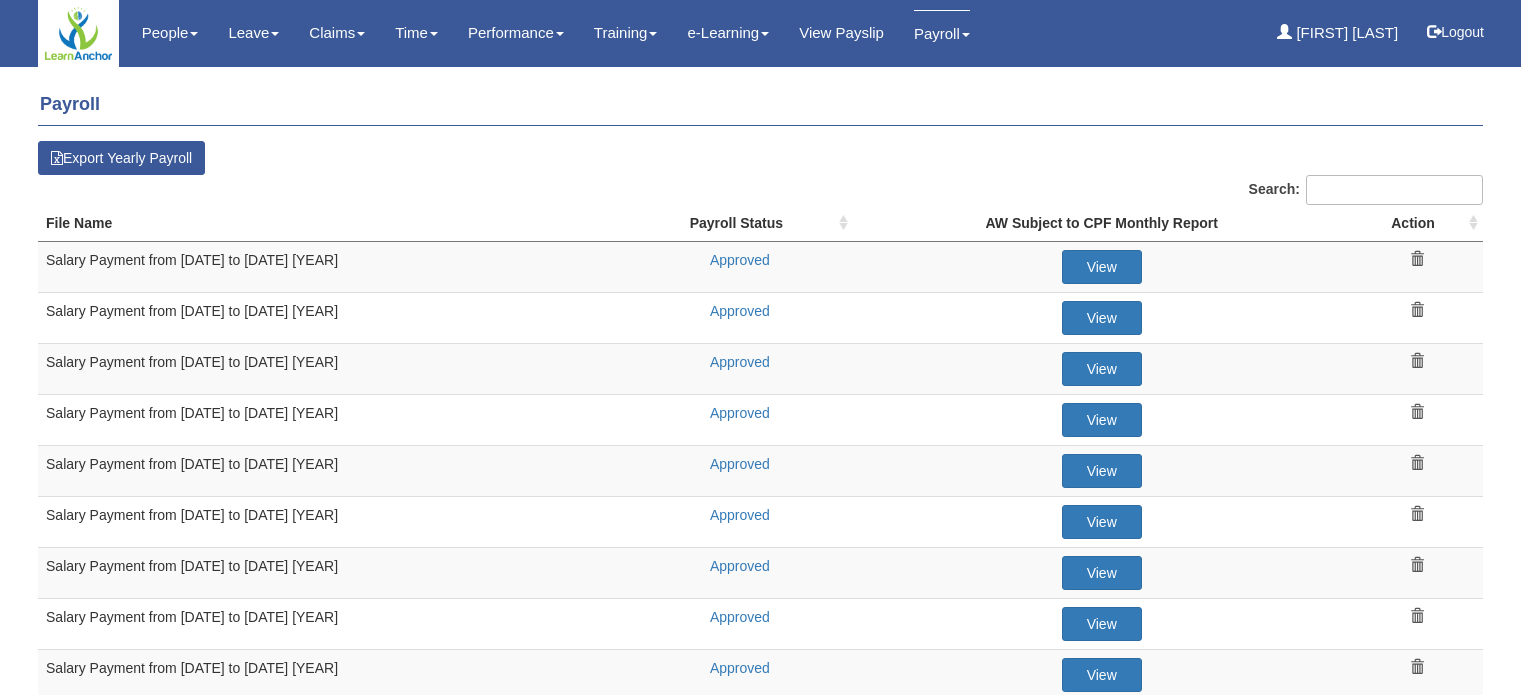 scroll, scrollTop: 0, scrollLeft: 0, axis: both 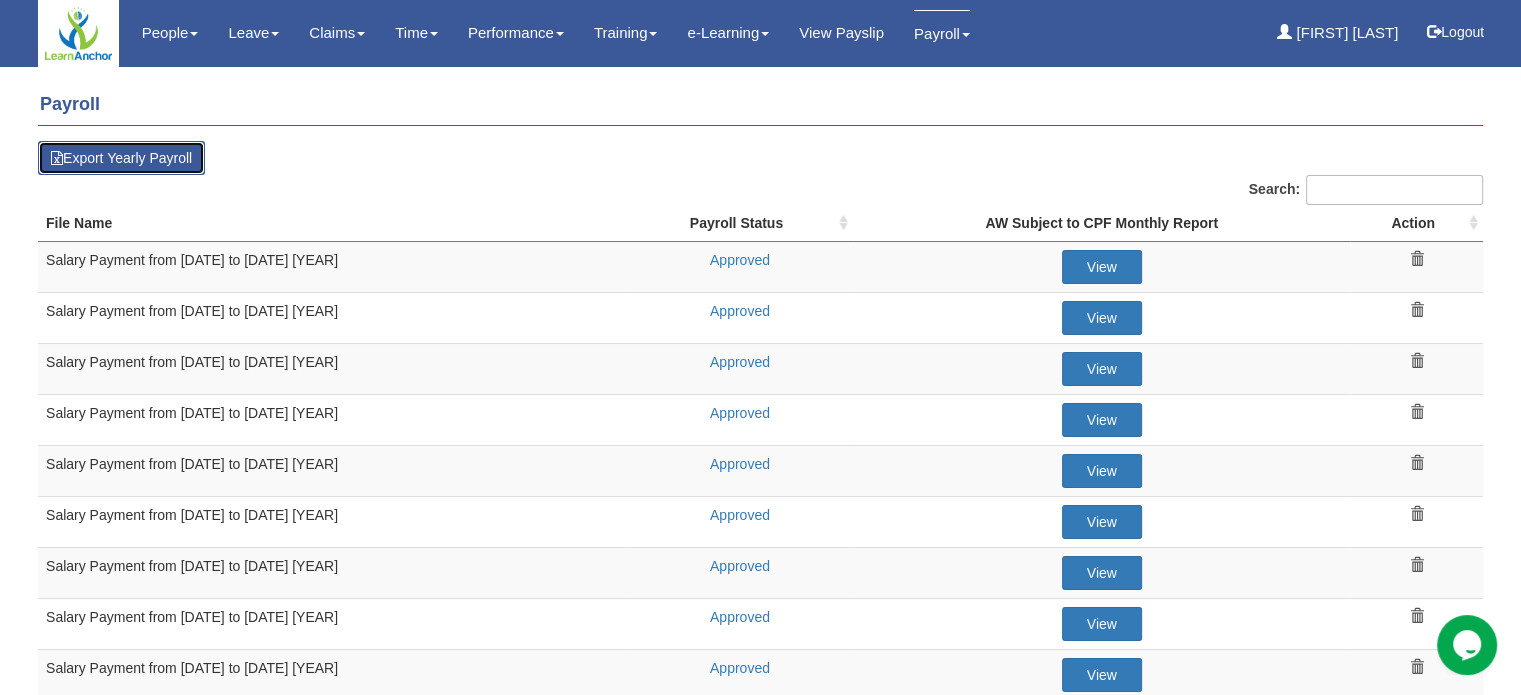click on "Export Yearly Payroll" at bounding box center [121, 158] 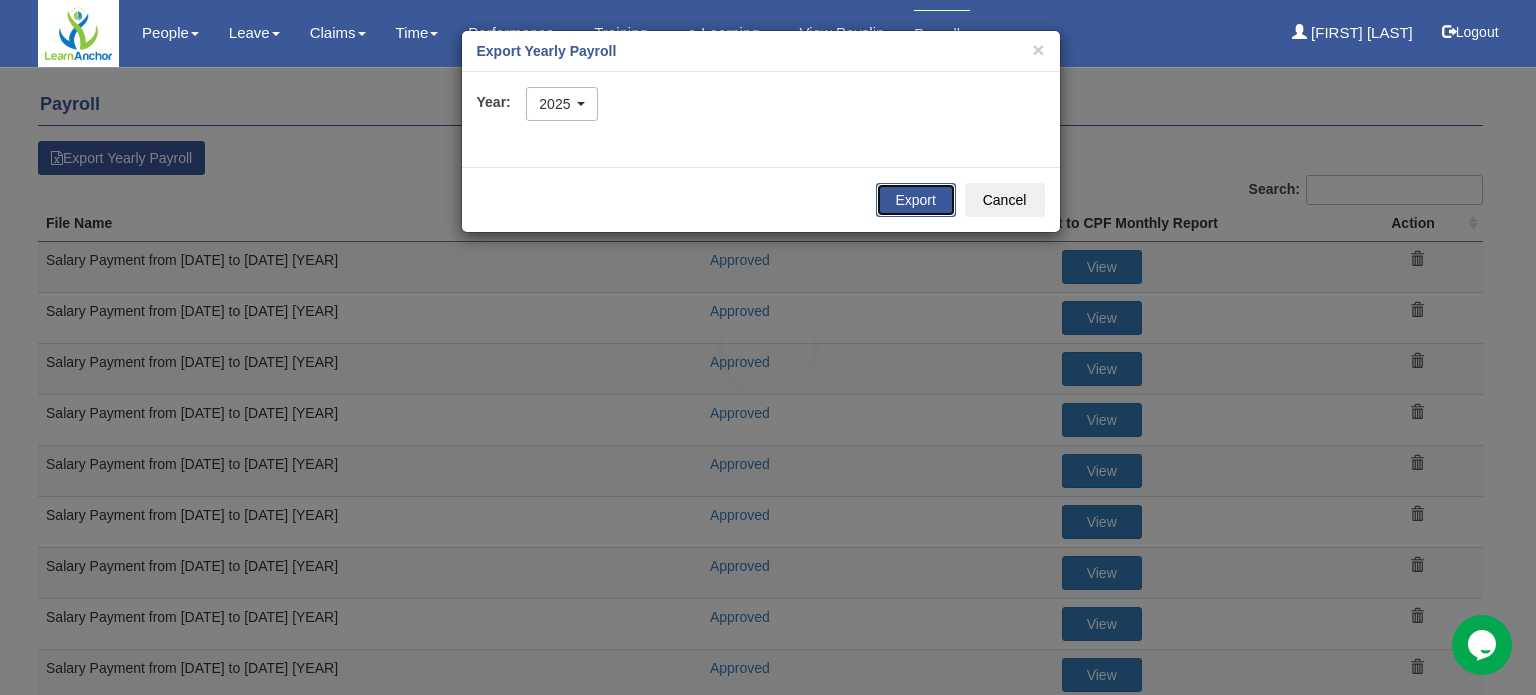click on "Export" at bounding box center [916, 200] 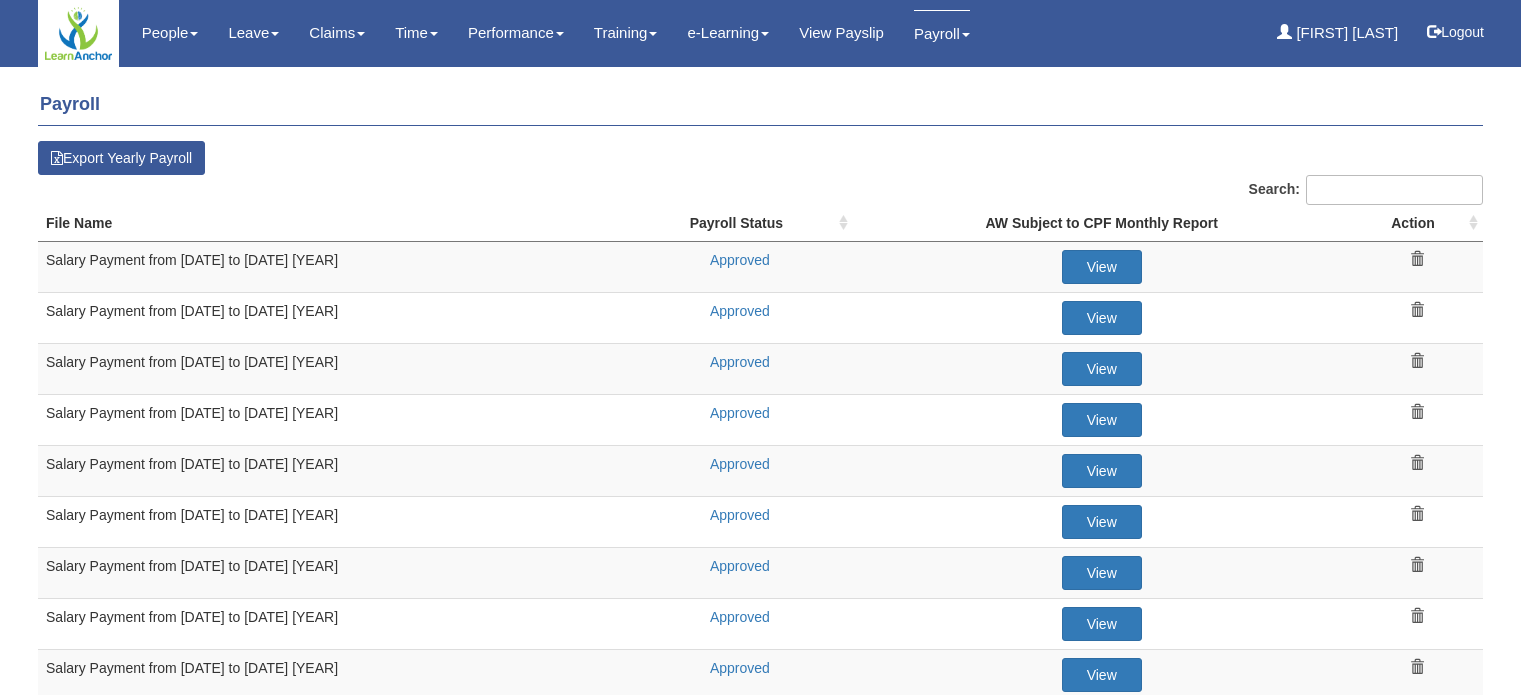 scroll, scrollTop: 0, scrollLeft: 0, axis: both 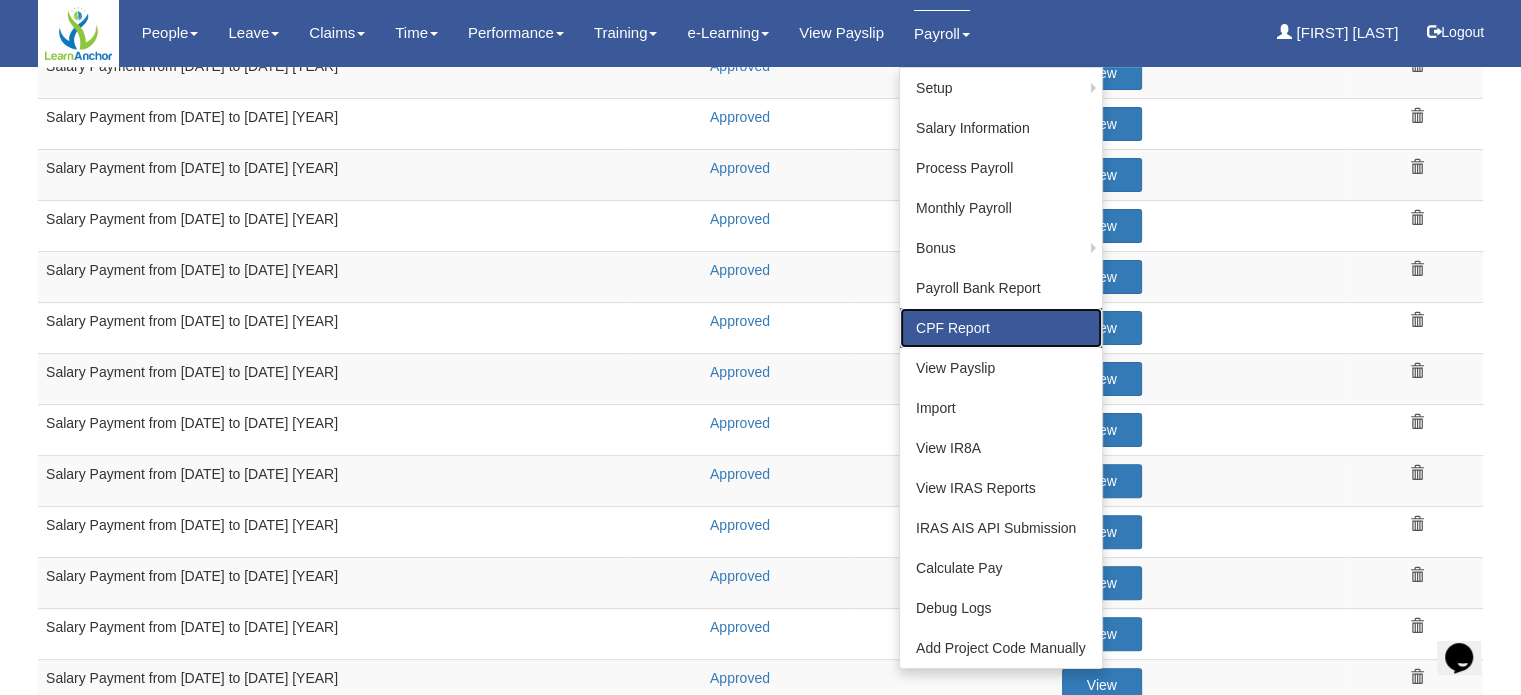 click on "CPF Report" at bounding box center (1001, 328) 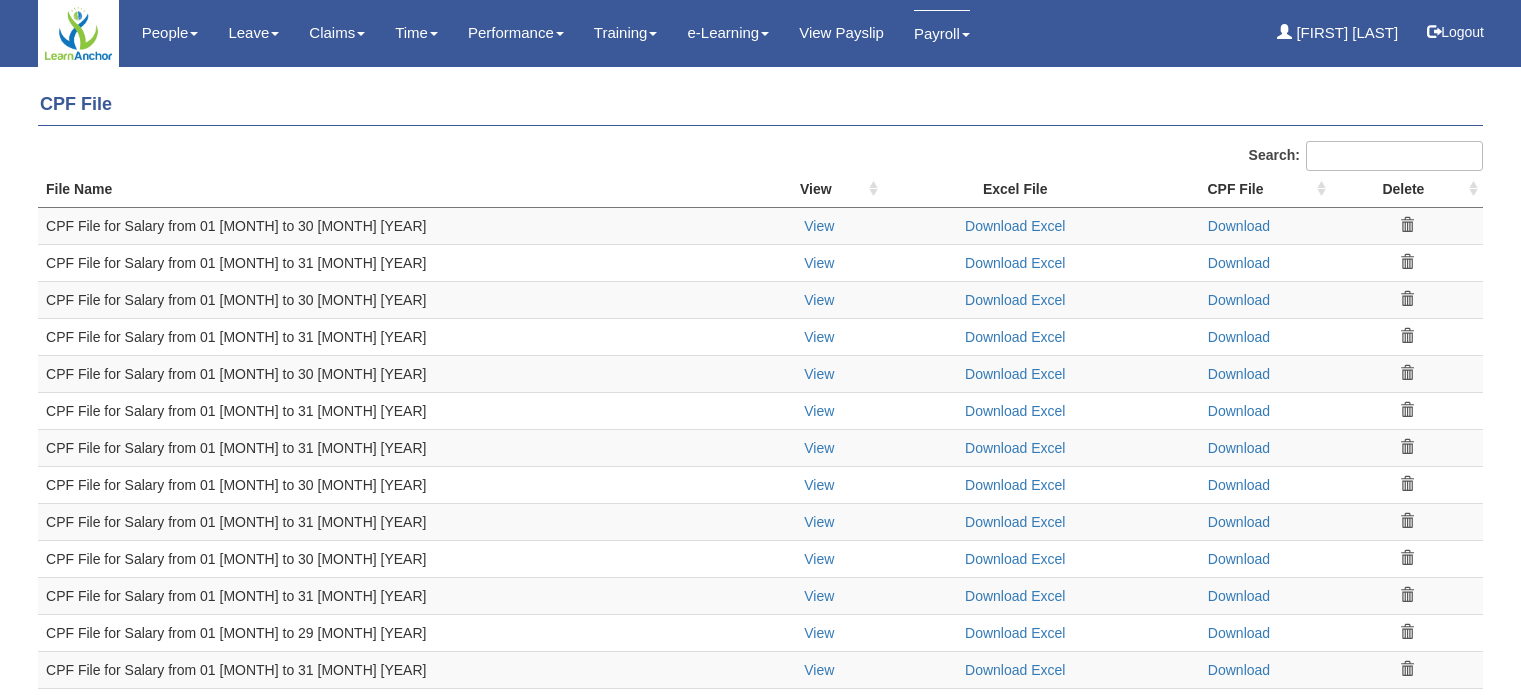 scroll, scrollTop: 0, scrollLeft: 0, axis: both 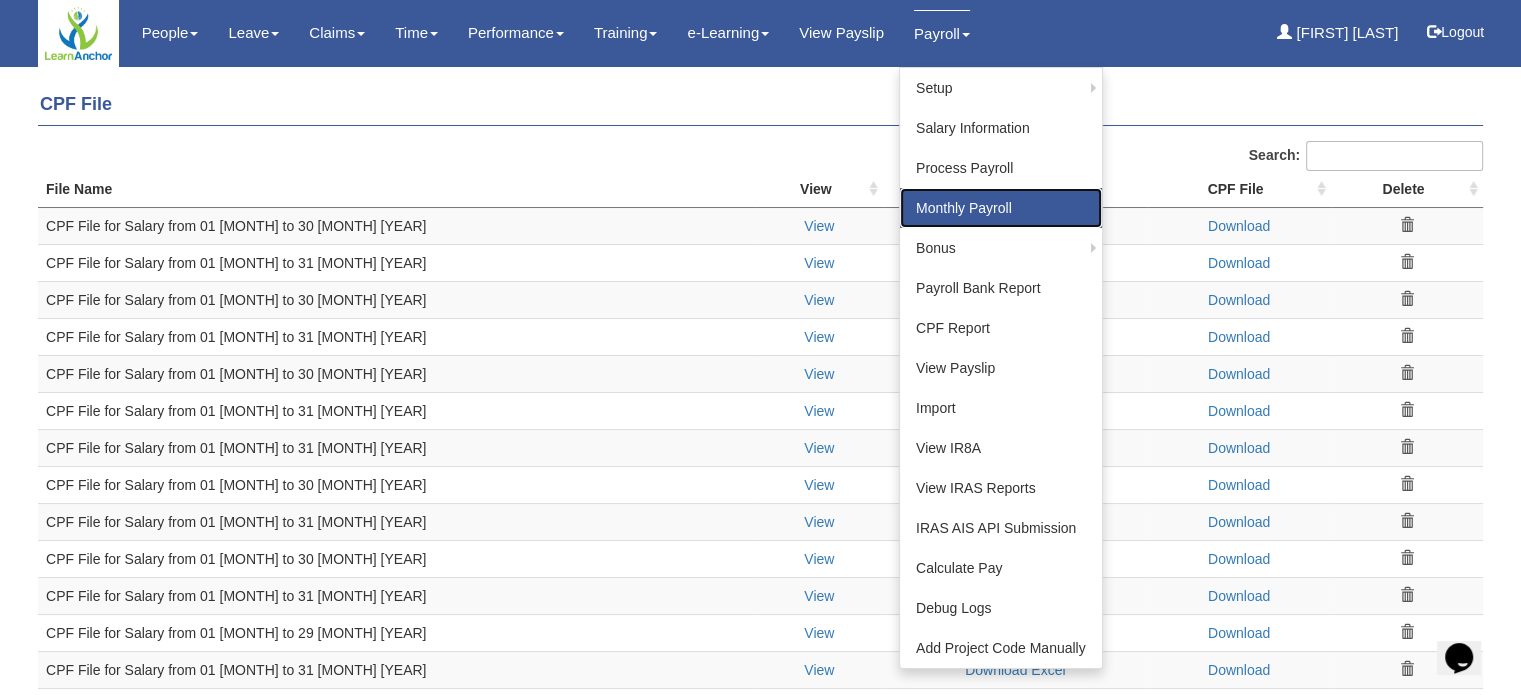 click on "Monthly Payroll" at bounding box center [1001, 208] 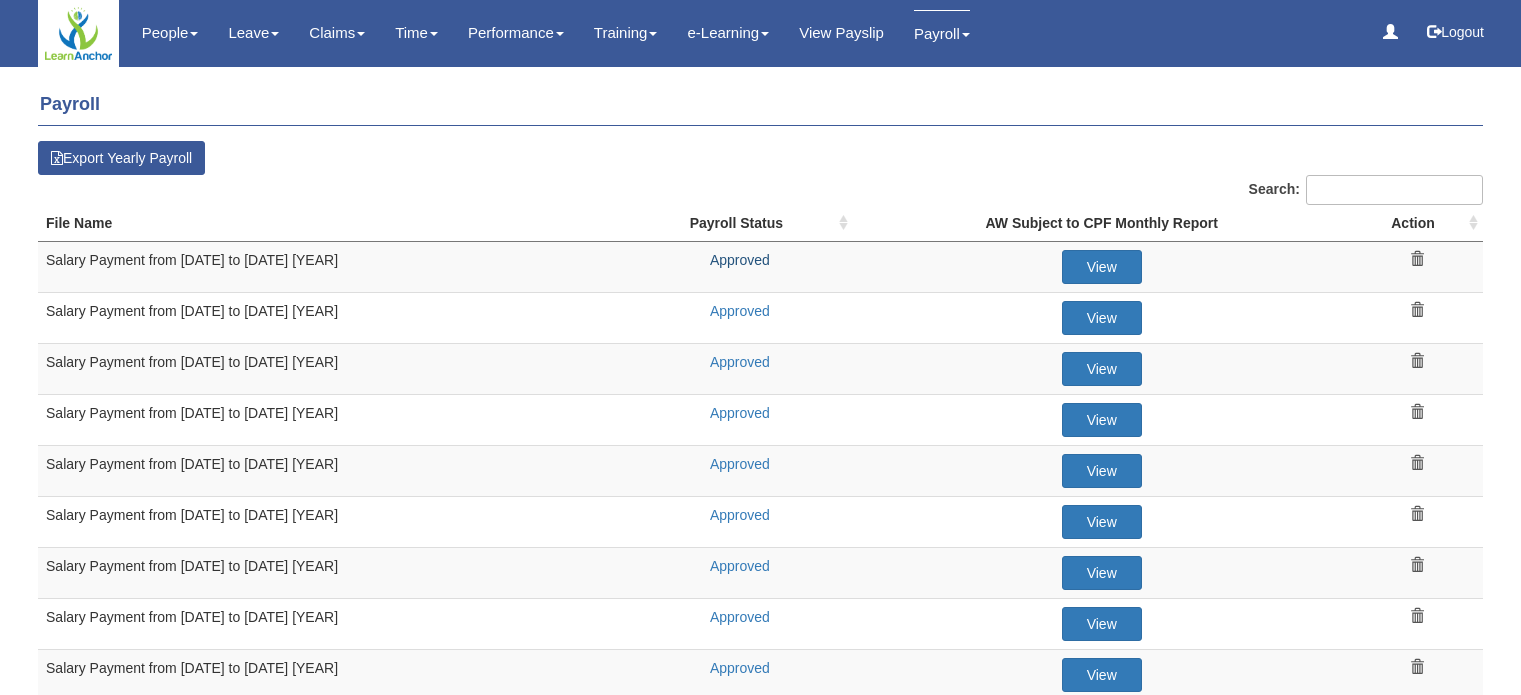 scroll, scrollTop: 0, scrollLeft: 0, axis: both 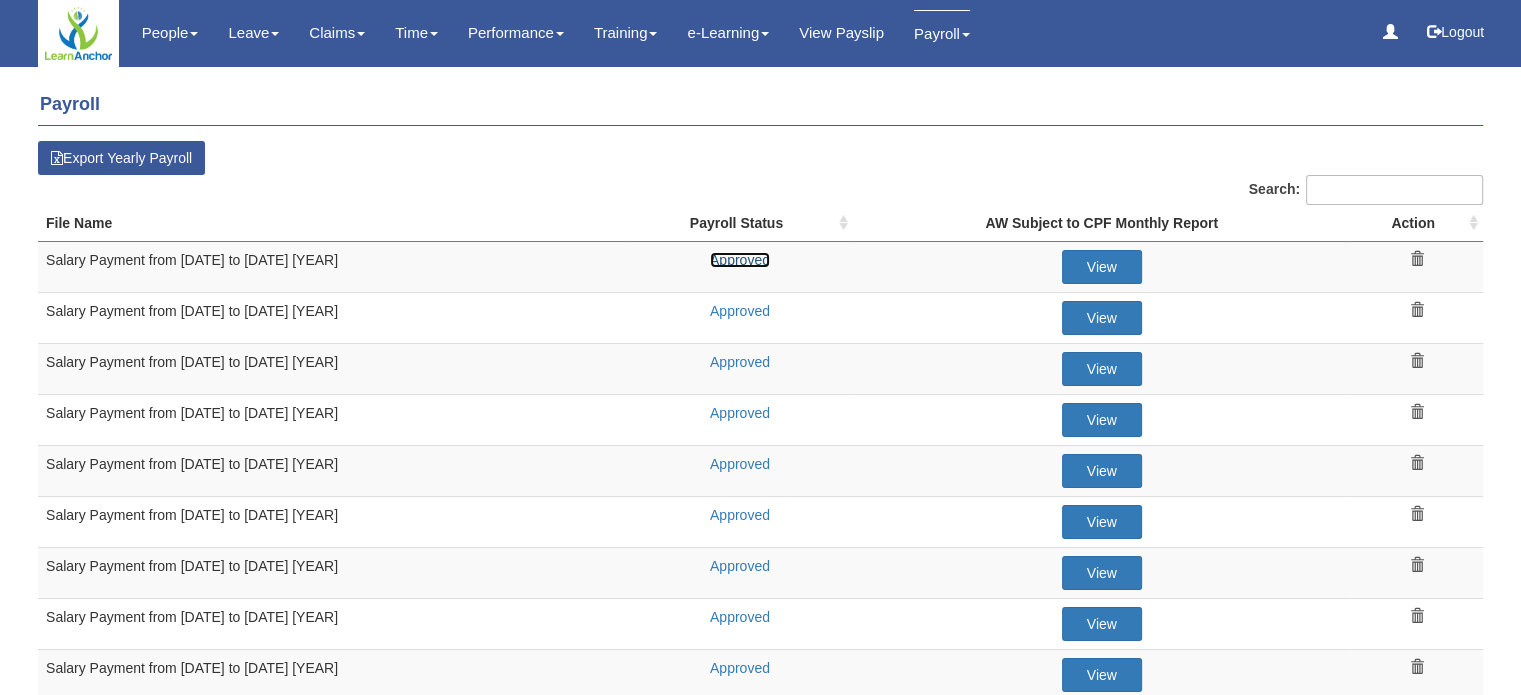 click on "Approved" at bounding box center (740, 260) 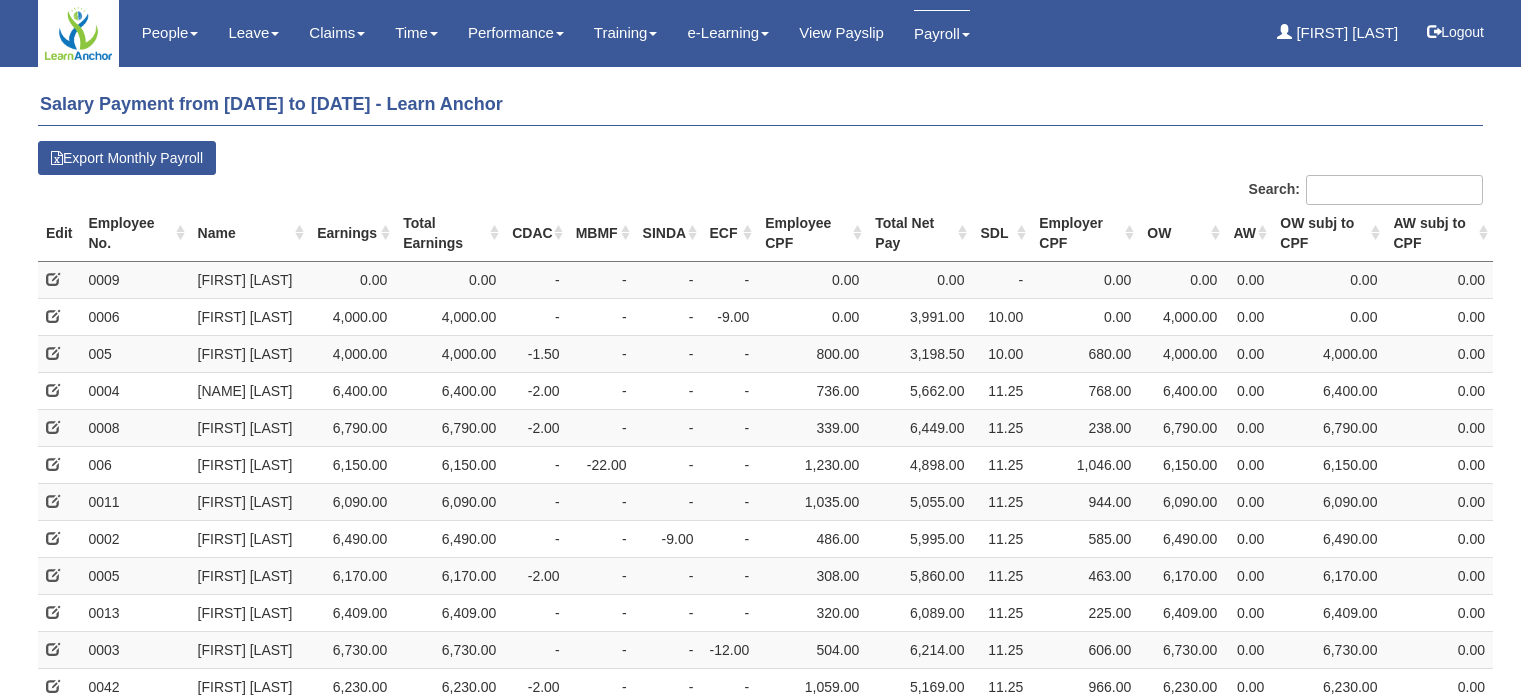 scroll, scrollTop: 0, scrollLeft: 0, axis: both 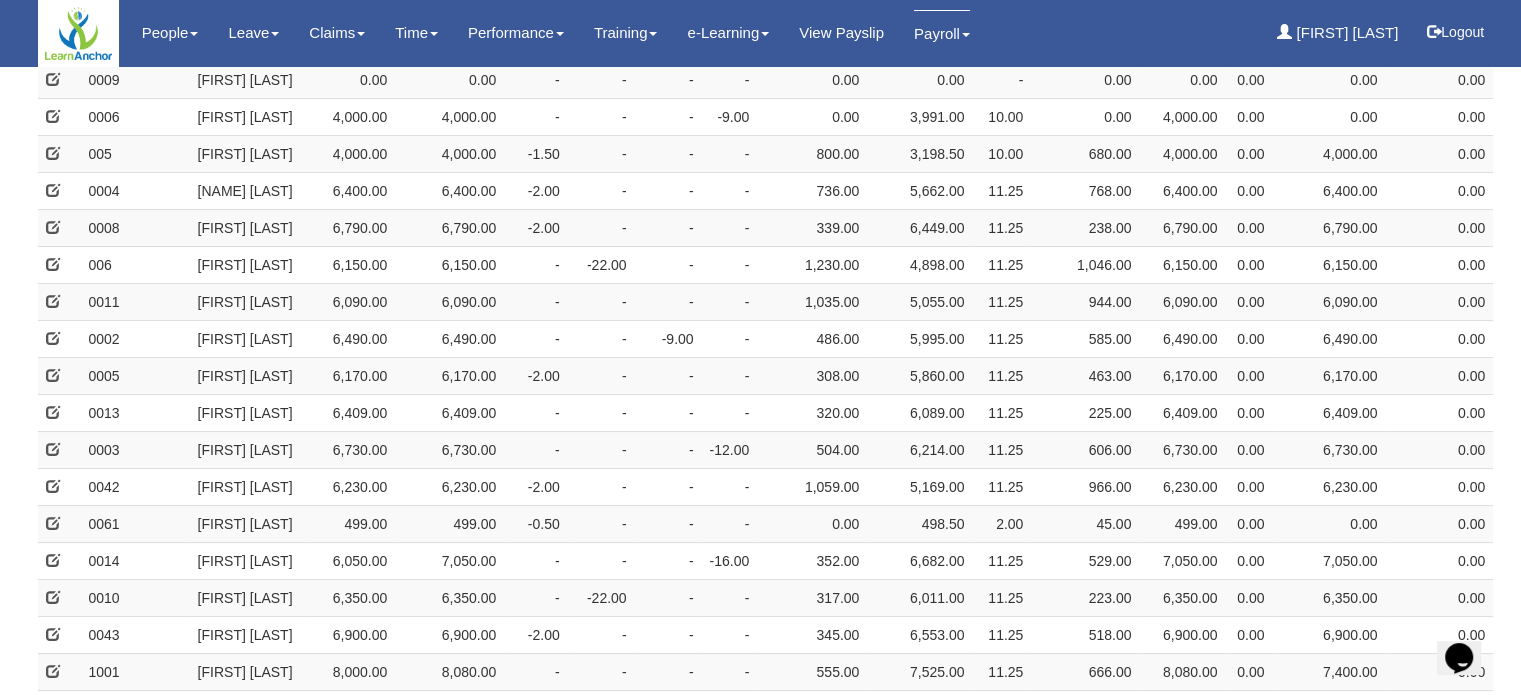 click on "0.00" at bounding box center [1439, 116] 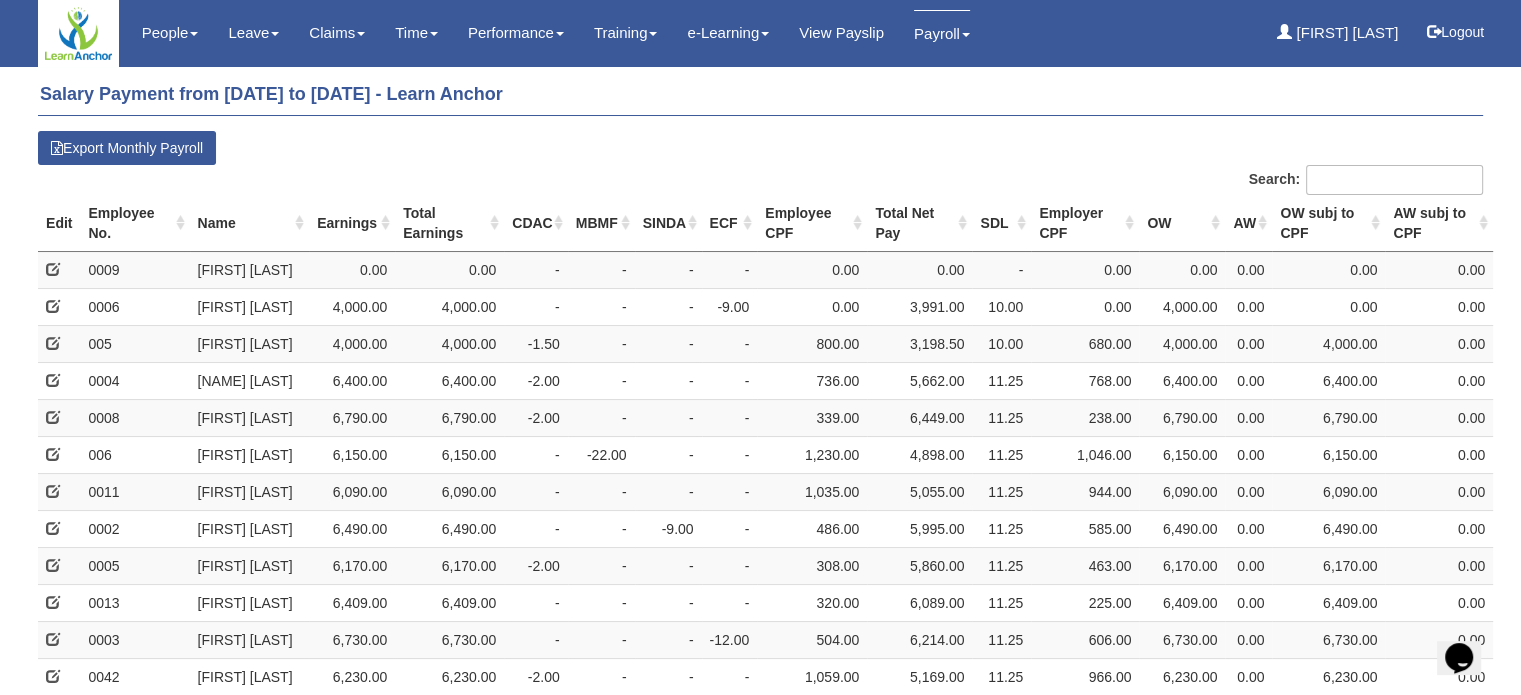 scroll, scrollTop: 0, scrollLeft: 0, axis: both 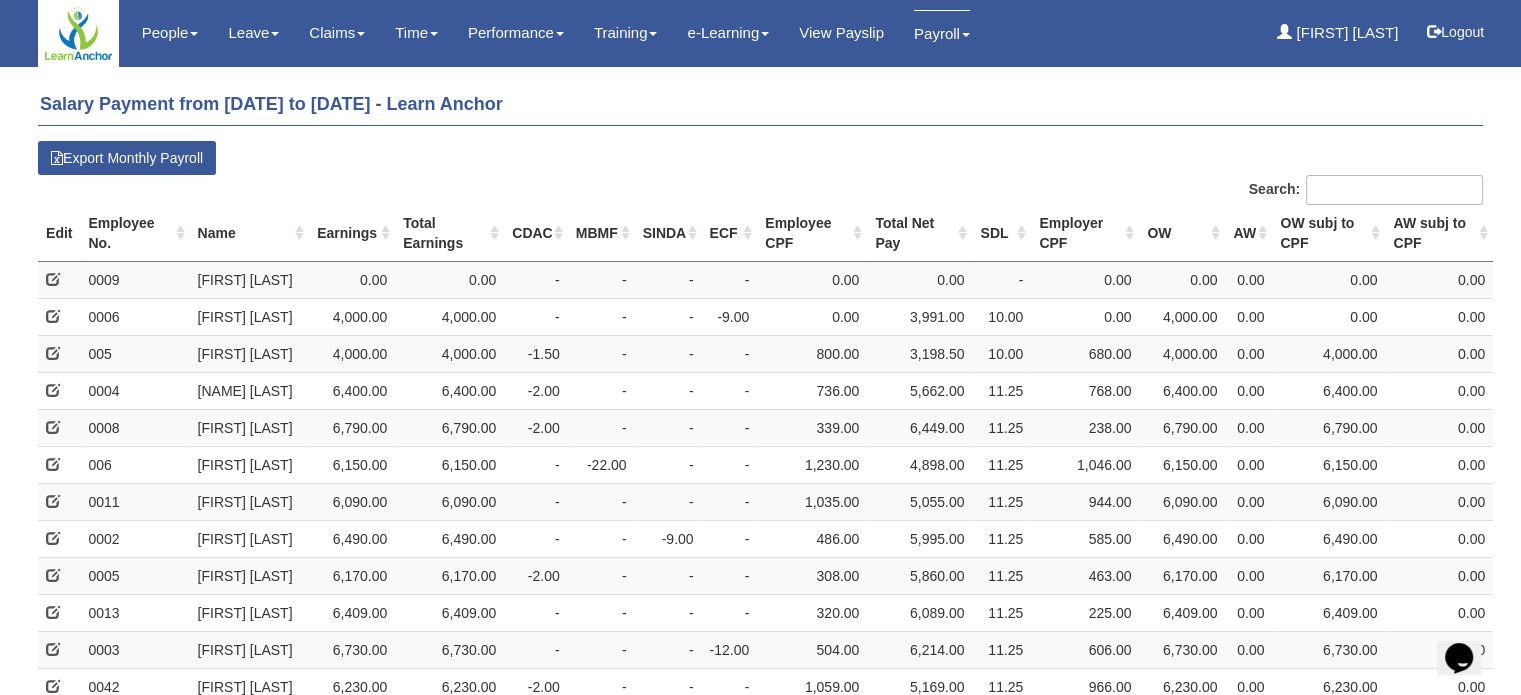 click on "Salary Payment from [DATE] to [DATE]
Export Monthly Payroll
Search:
Edit
NRIC/FIN/Work Permit No.
Date of Birth
Work Pass Type
CPF Status
Other Statutory Deduction
Employee No.
Name
Earnings
Total Earnings
CDAC
MBMF
SINDA
ECF
Employee CPF
Total Net Pay
SDL
Employer CPF
0.00" at bounding box center (760, 671) 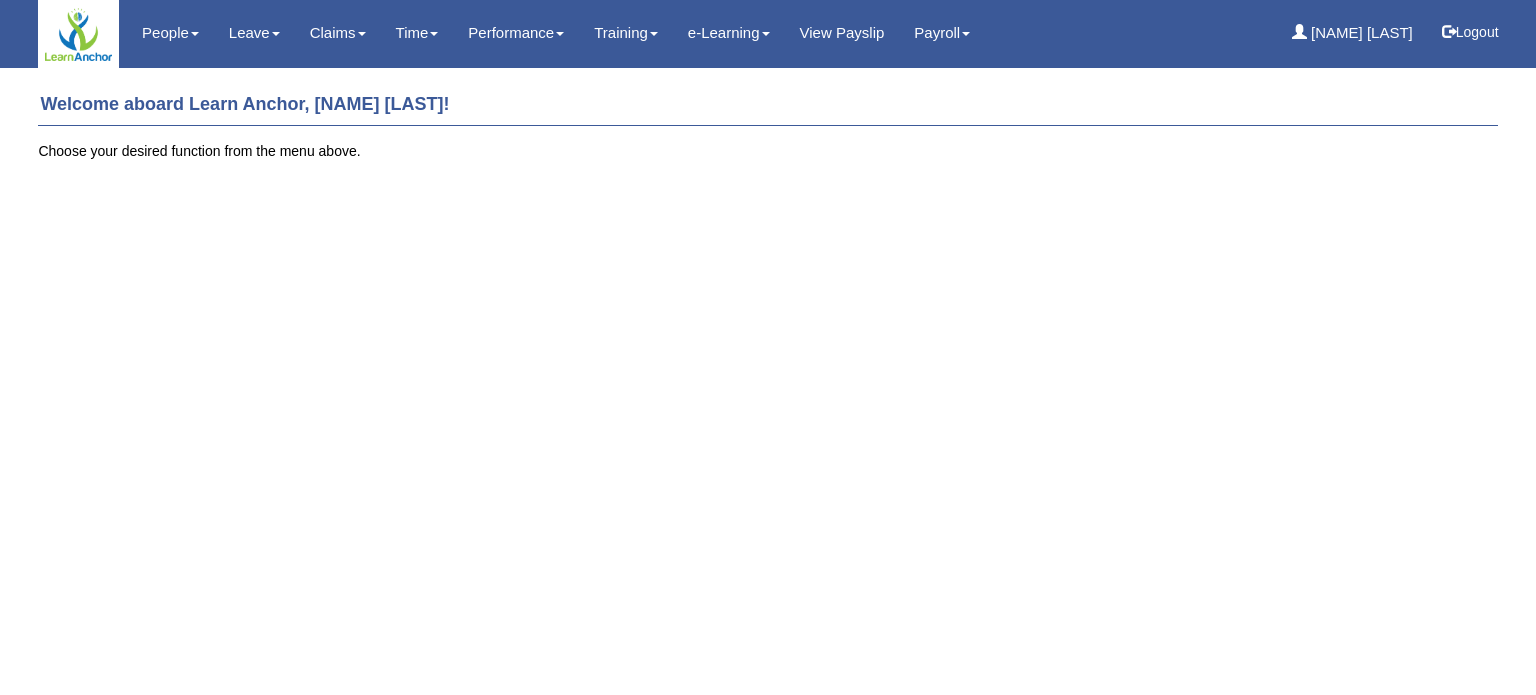 scroll, scrollTop: 0, scrollLeft: 0, axis: both 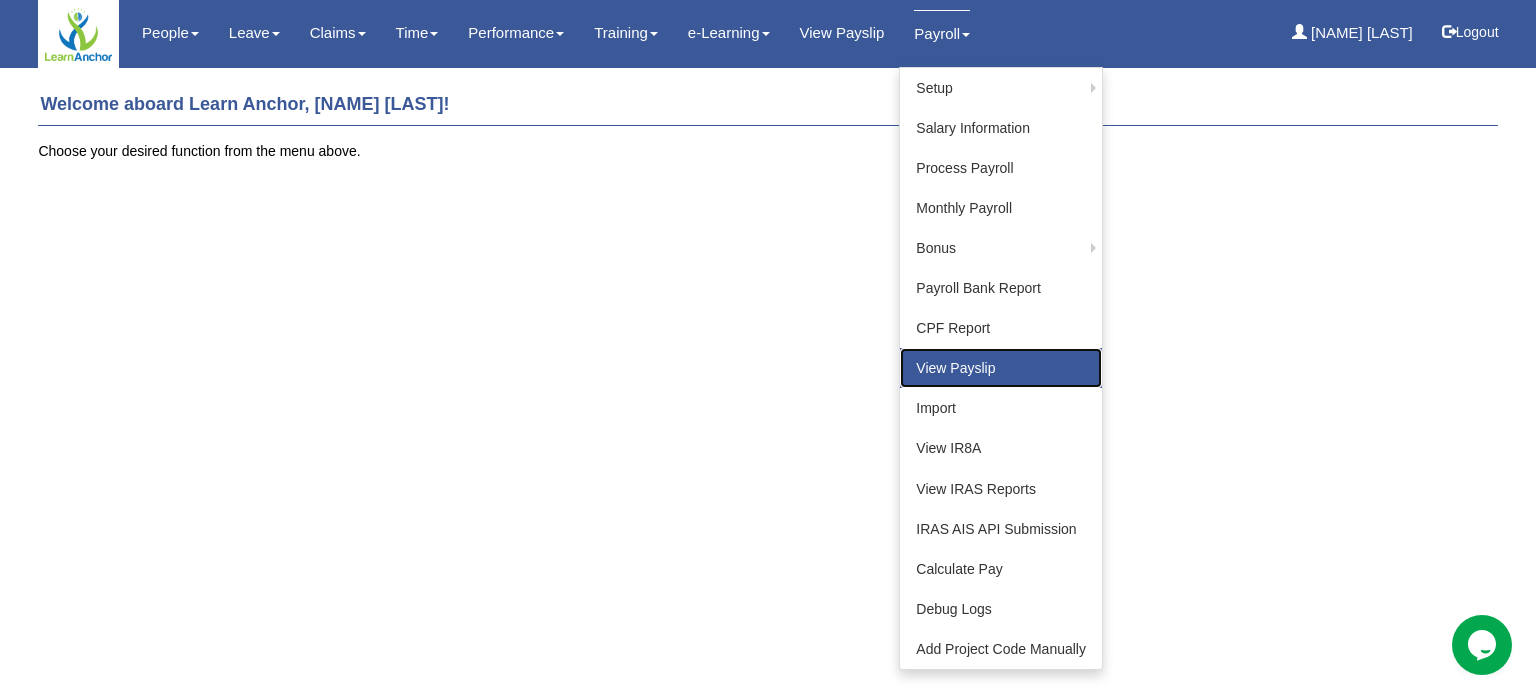 click on "View Payslip" at bounding box center [1001, 368] 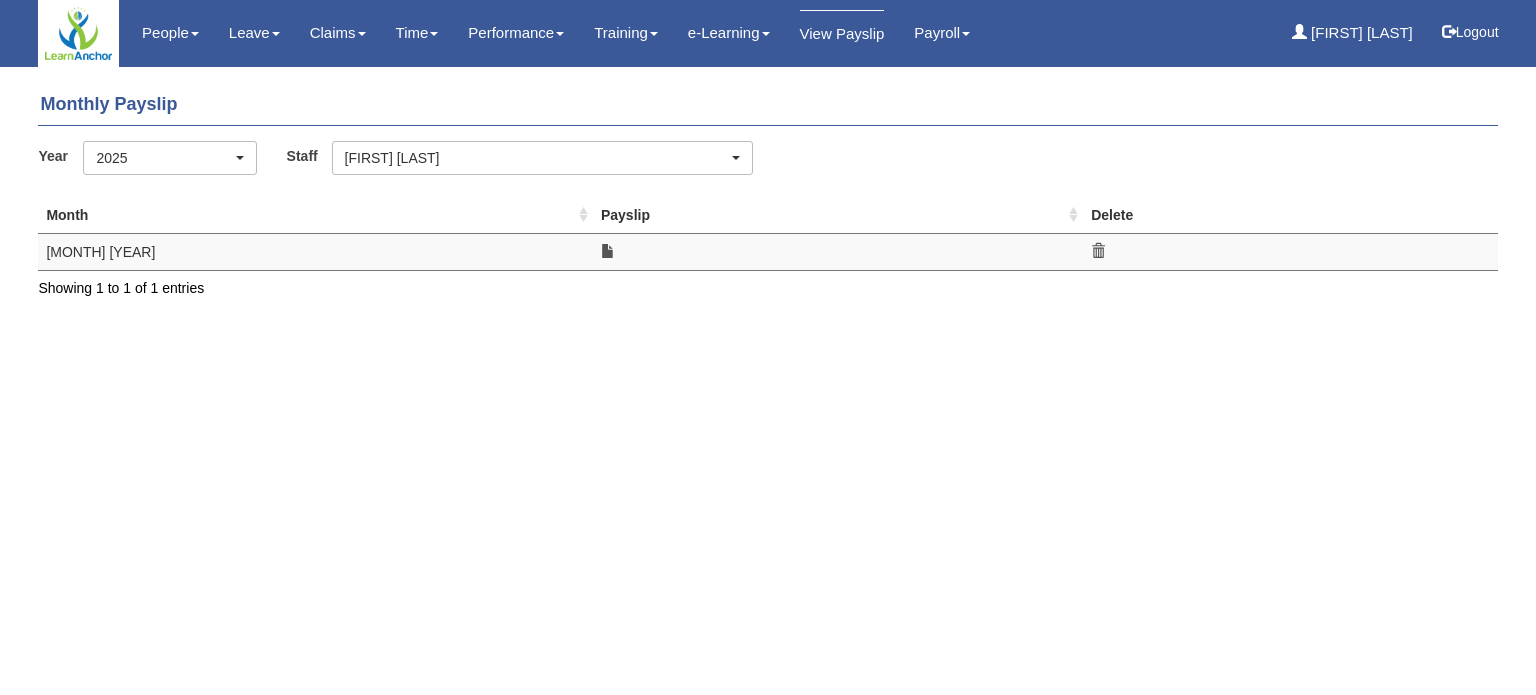 scroll, scrollTop: 0, scrollLeft: 0, axis: both 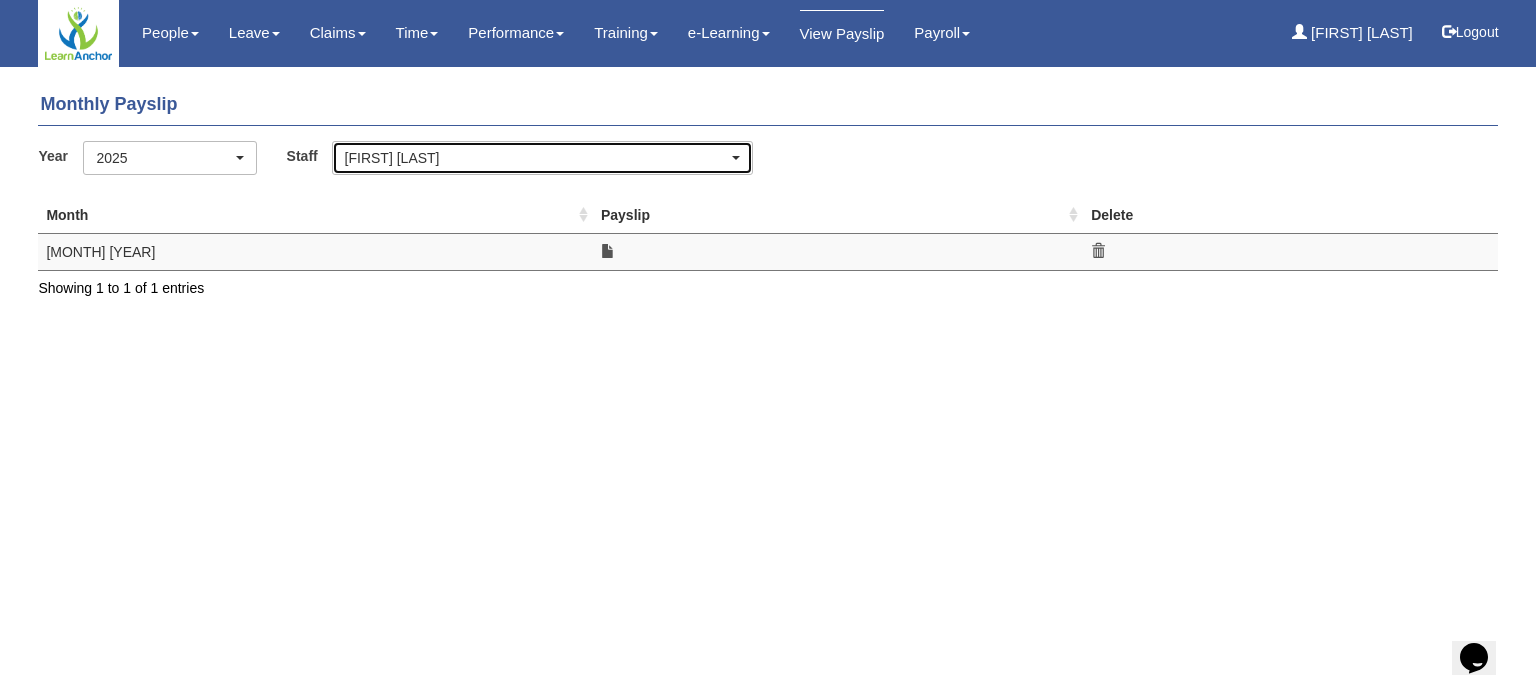 click on "[FIRST] [LAST]" at bounding box center (536, 158) 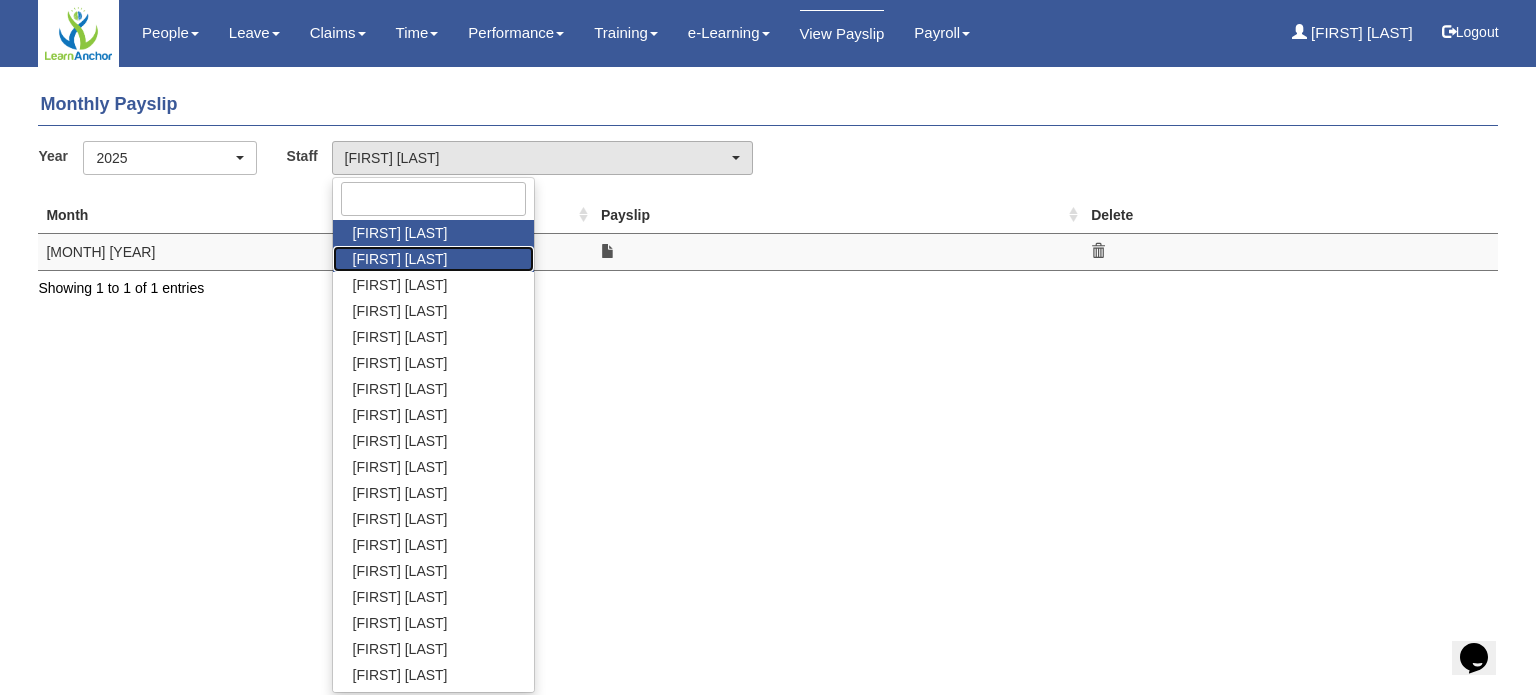 click on "Adriana Johnson" at bounding box center (400, 233) 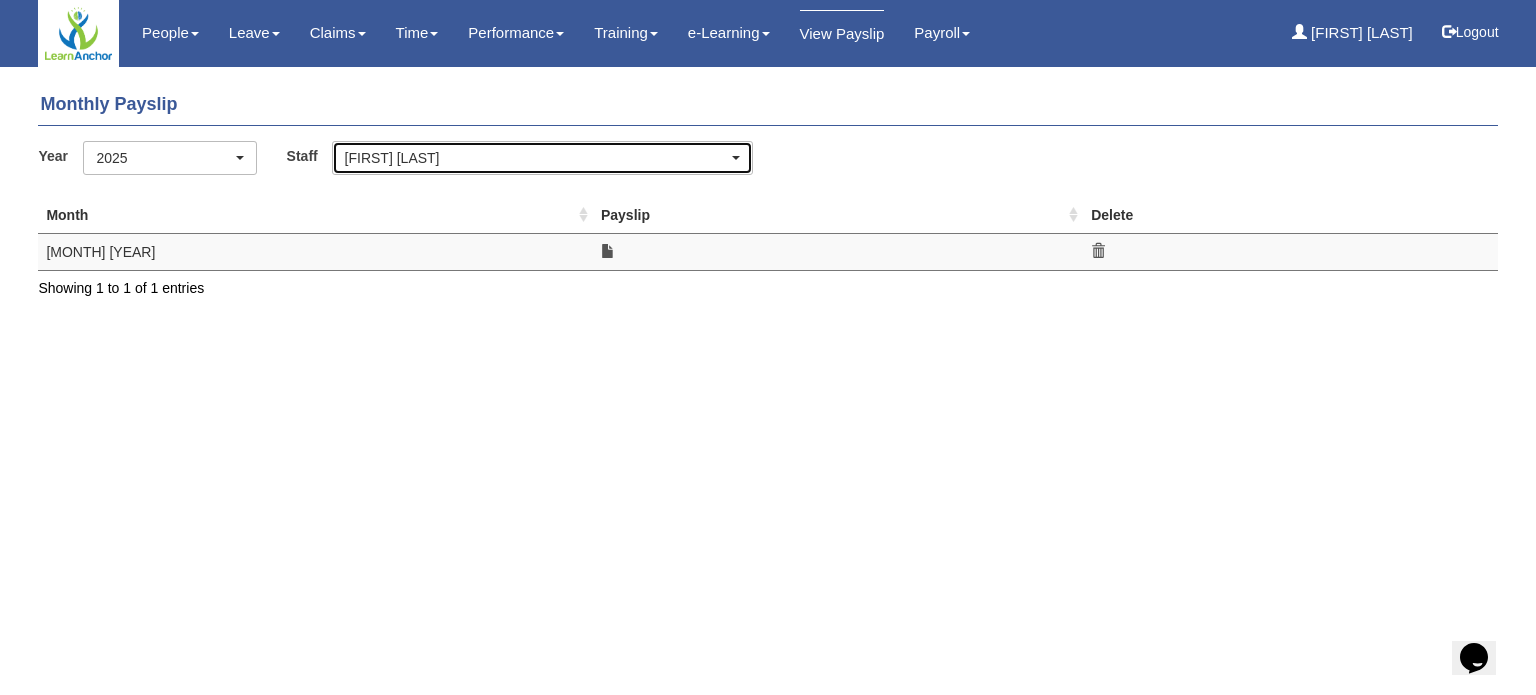 click on "Adriana Johnson" at bounding box center [536, 158] 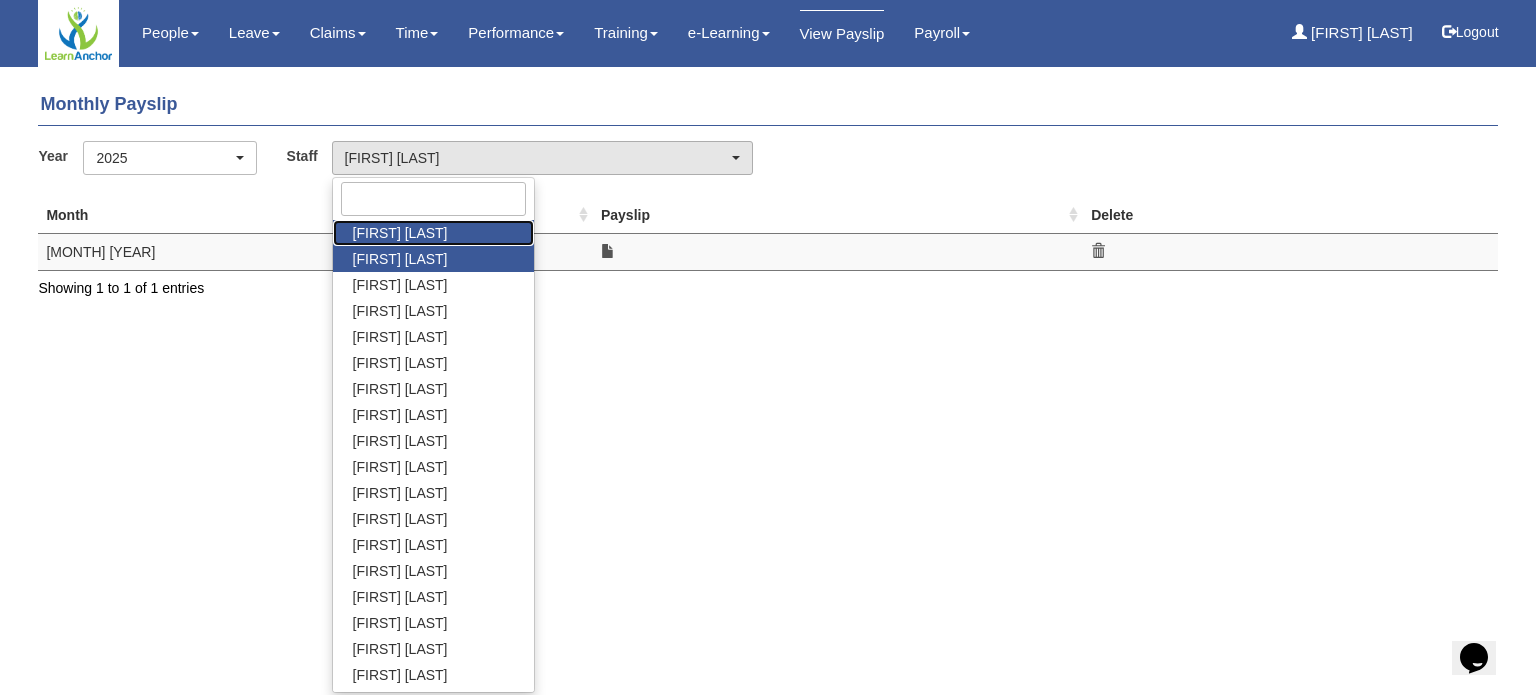 click on "[FIRST] [LAST]" at bounding box center (400, 233) 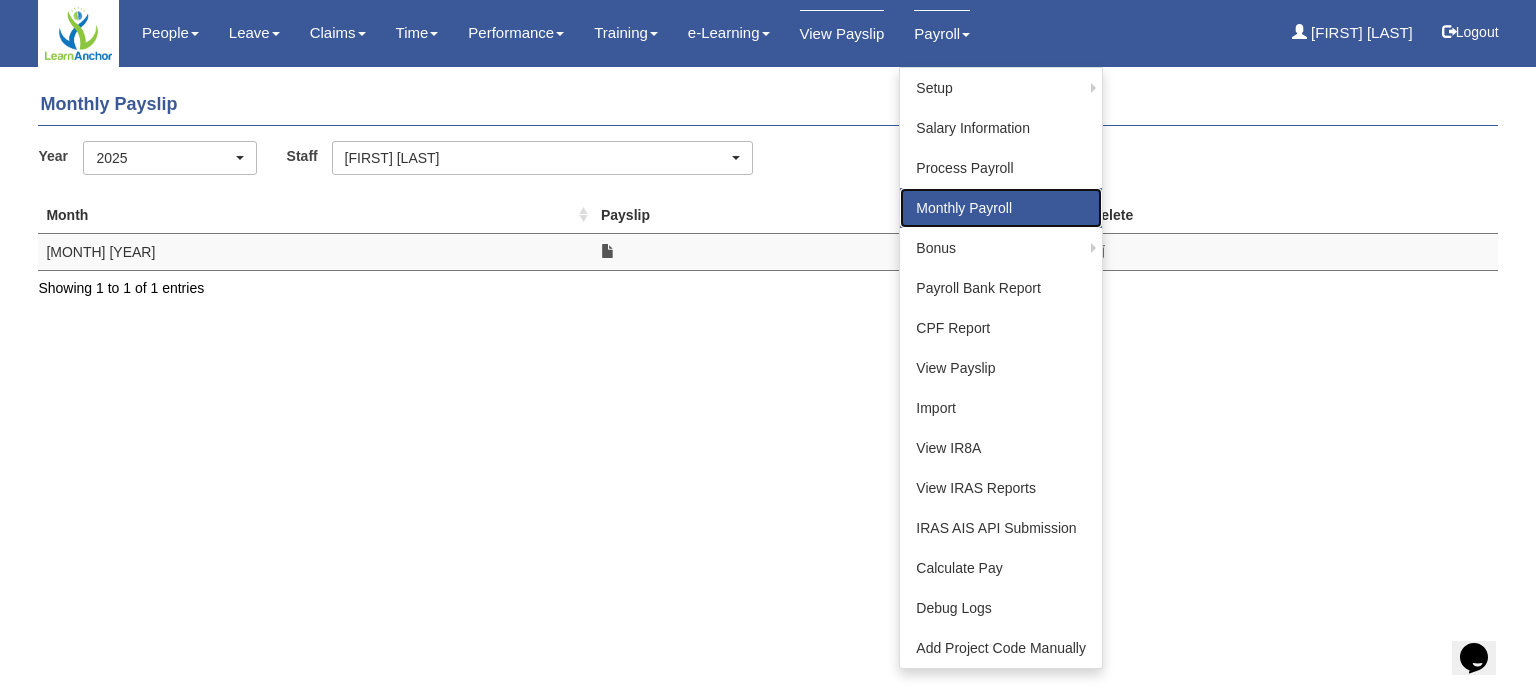 click on "Monthly Payroll" at bounding box center [1001, 208] 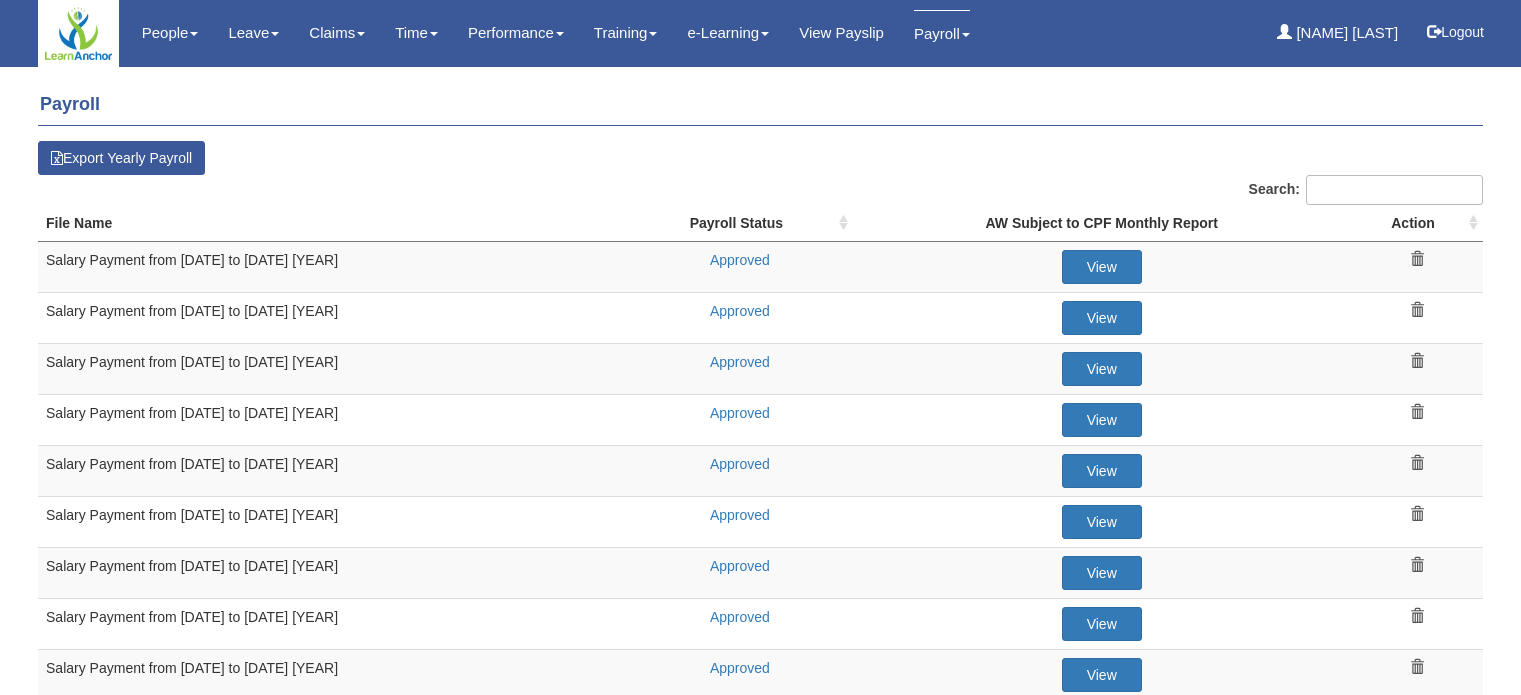 scroll, scrollTop: 0, scrollLeft: 0, axis: both 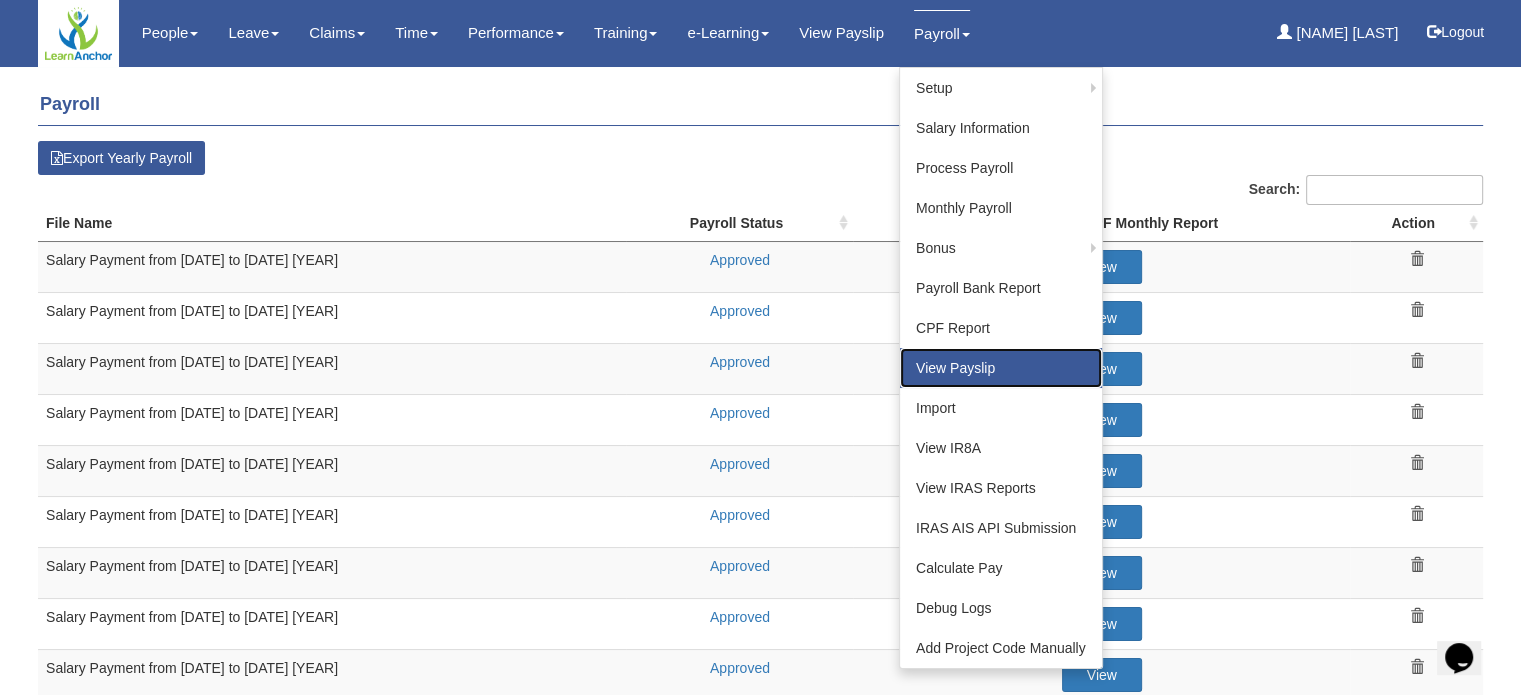 click on "View Payslip" at bounding box center [1001, 368] 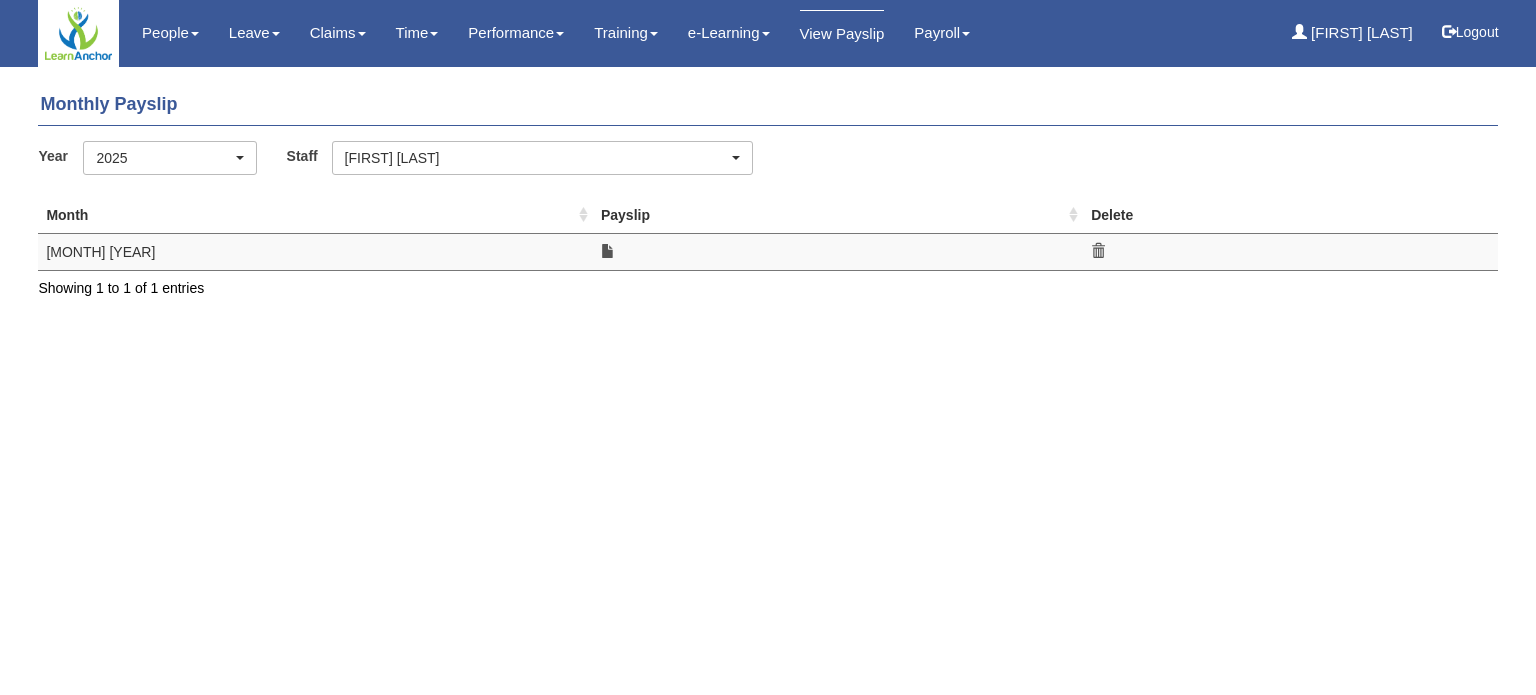 scroll, scrollTop: 0, scrollLeft: 0, axis: both 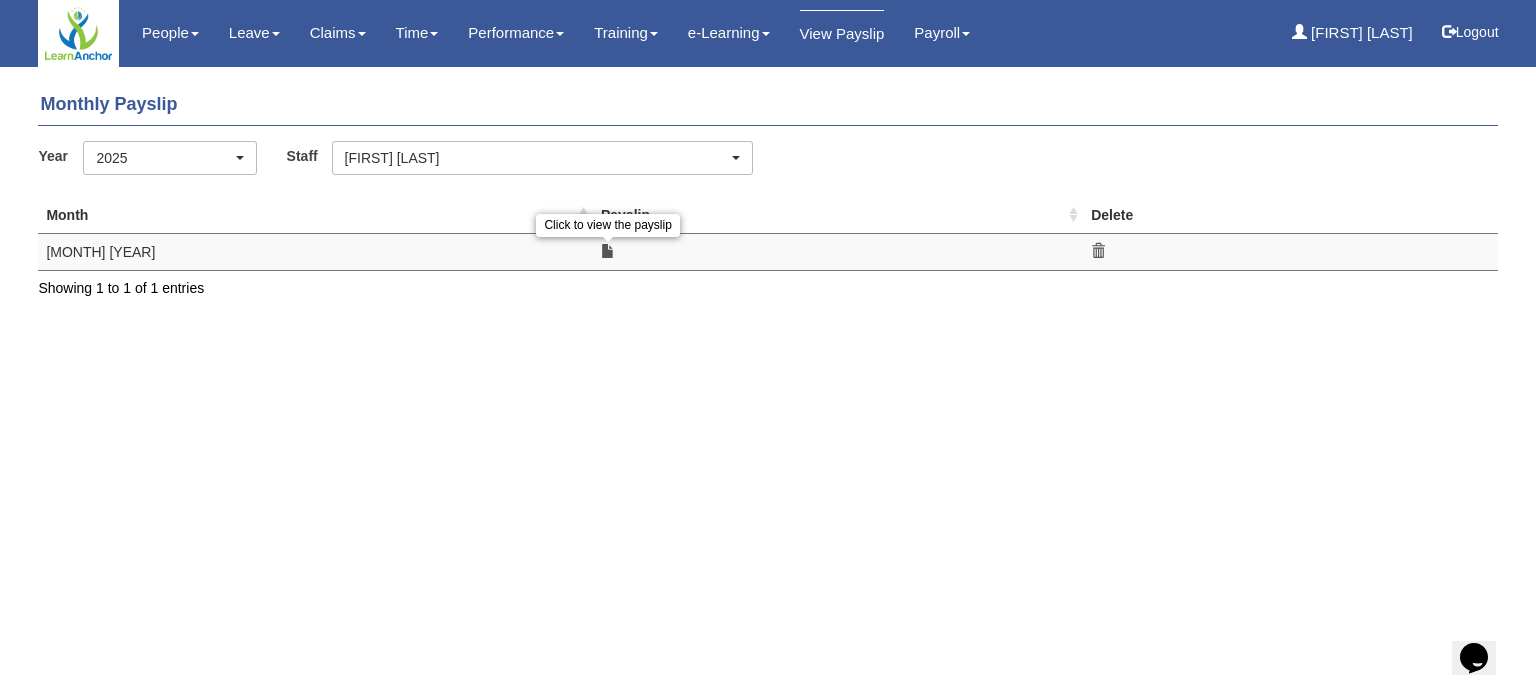 click on "Click to view the payslip" at bounding box center [838, 251] 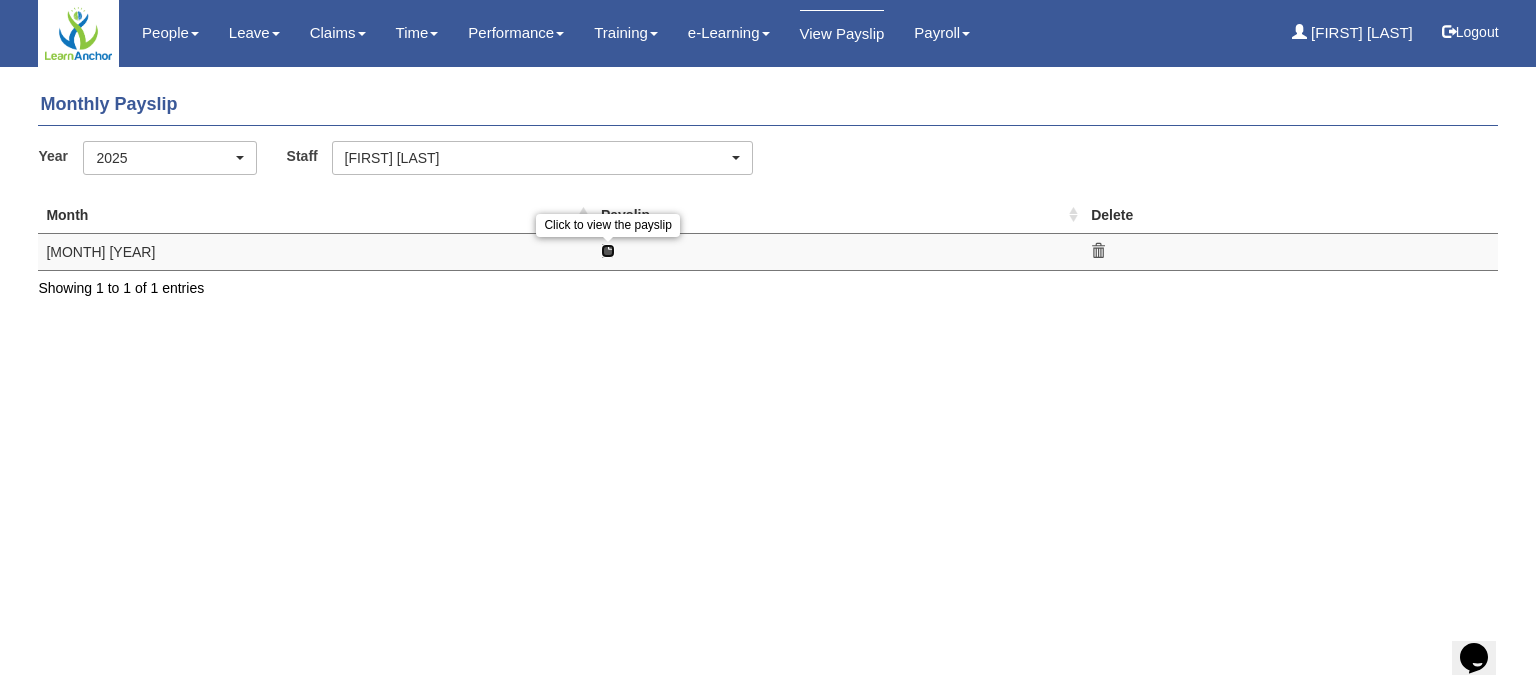 click at bounding box center (608, 251) 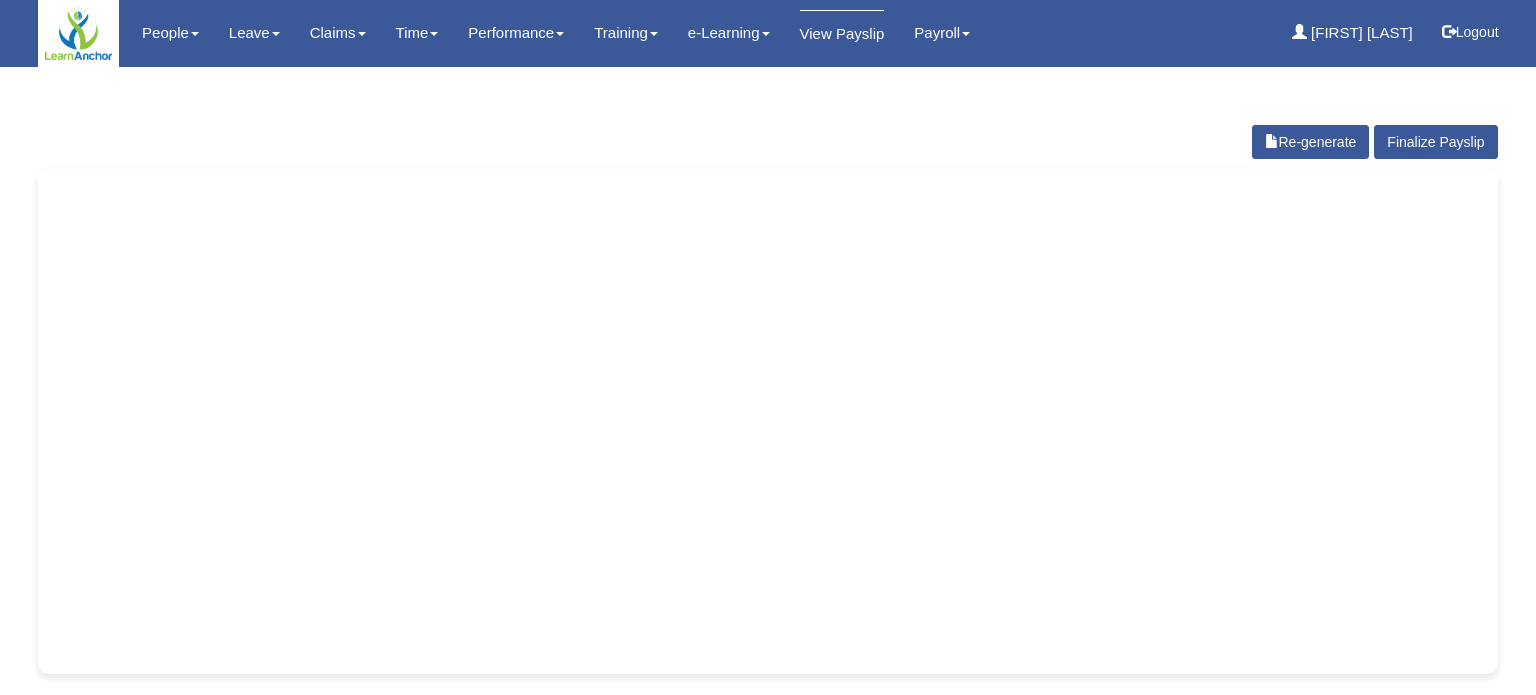 scroll, scrollTop: 0, scrollLeft: 0, axis: both 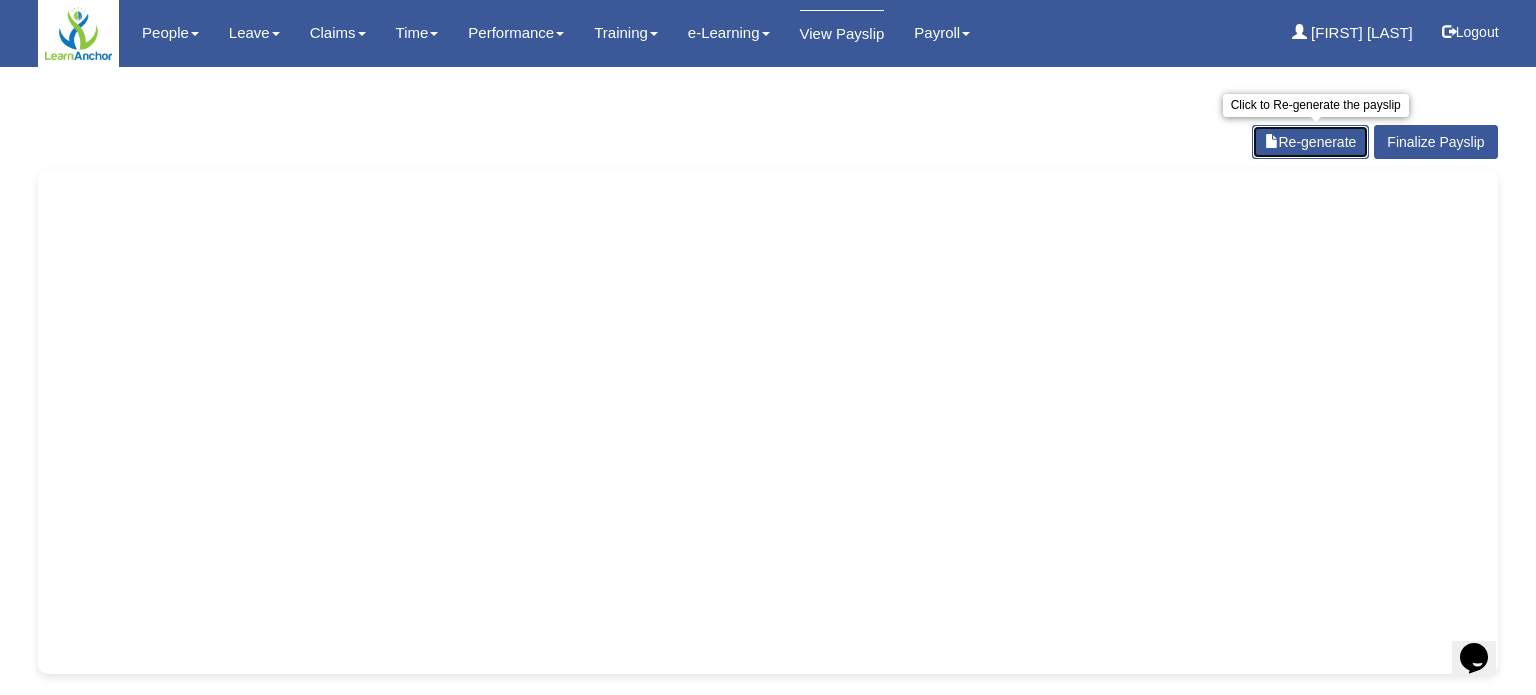 click on "Re-generate" at bounding box center [1311, 142] 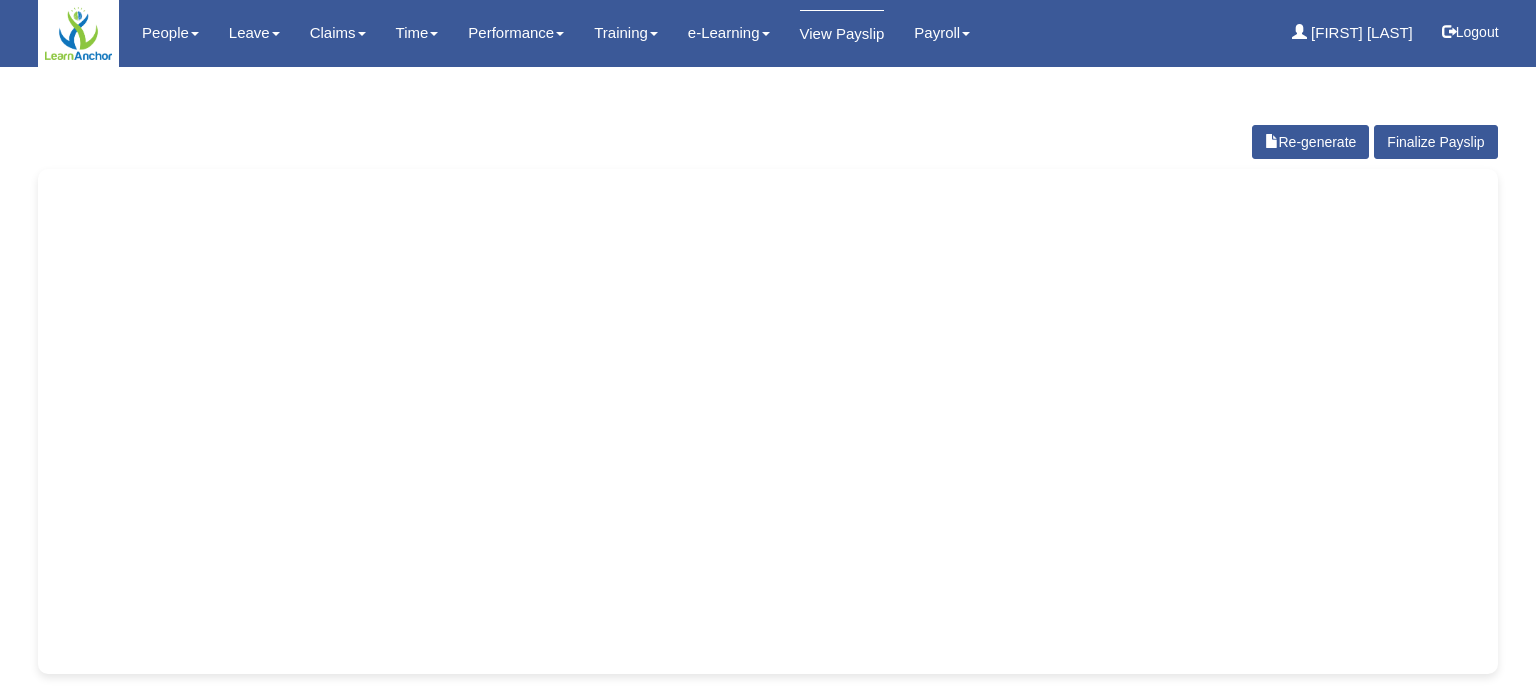 scroll, scrollTop: 0, scrollLeft: 0, axis: both 